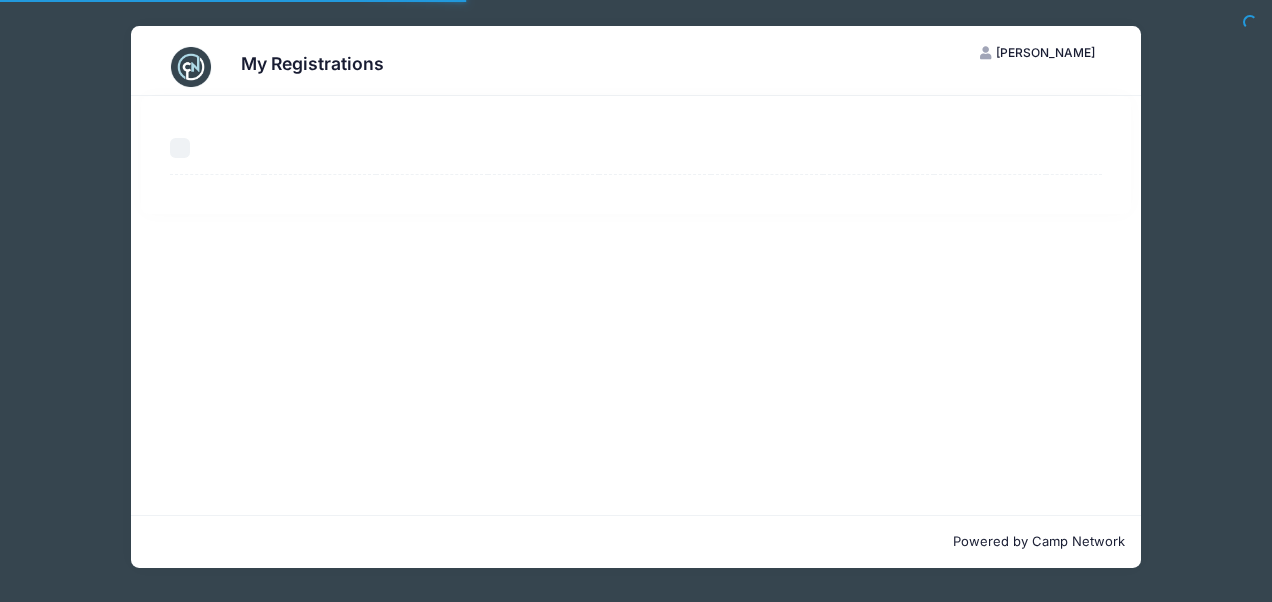 scroll, scrollTop: 0, scrollLeft: 0, axis: both 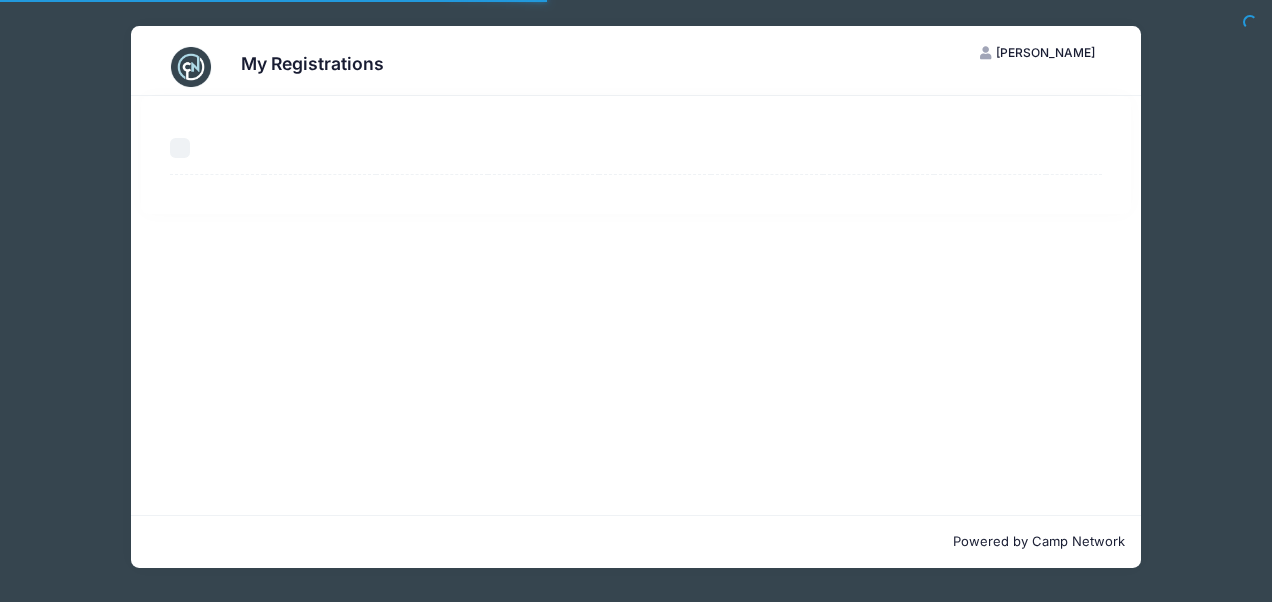 select on "50" 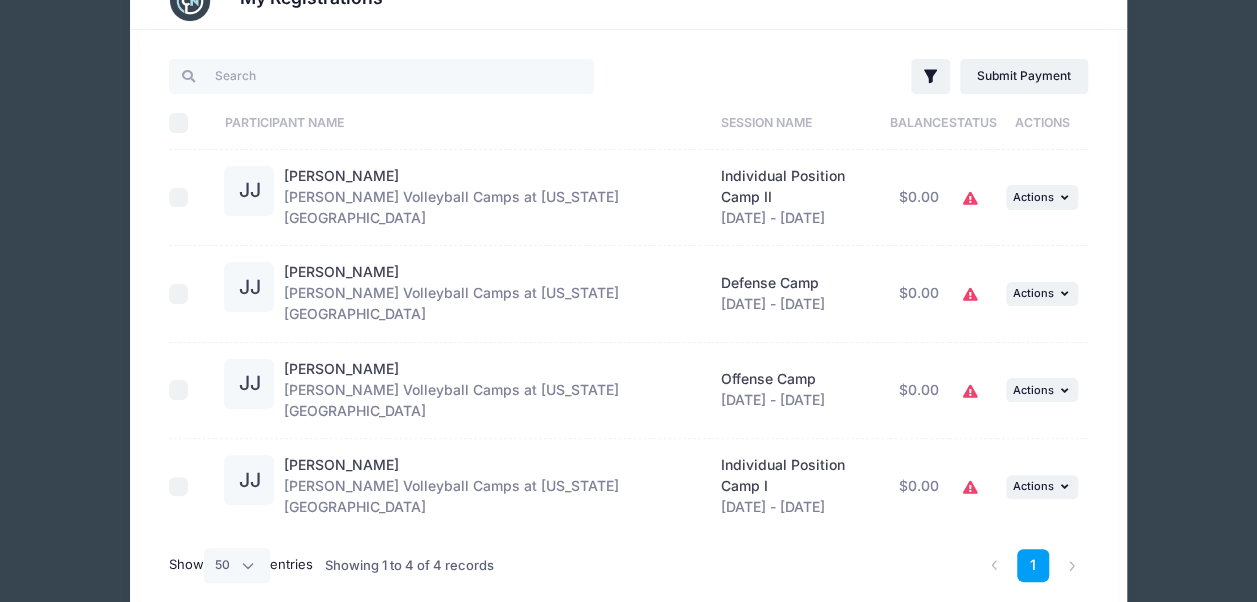 scroll, scrollTop: 66, scrollLeft: 0, axis: vertical 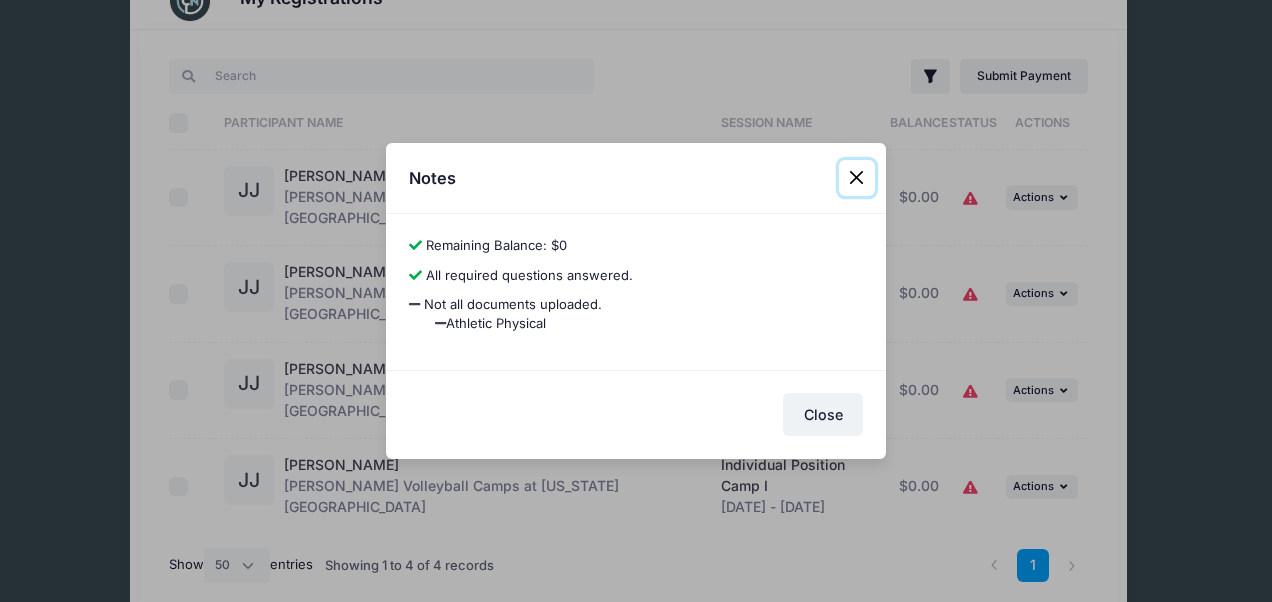 click at bounding box center [857, 178] 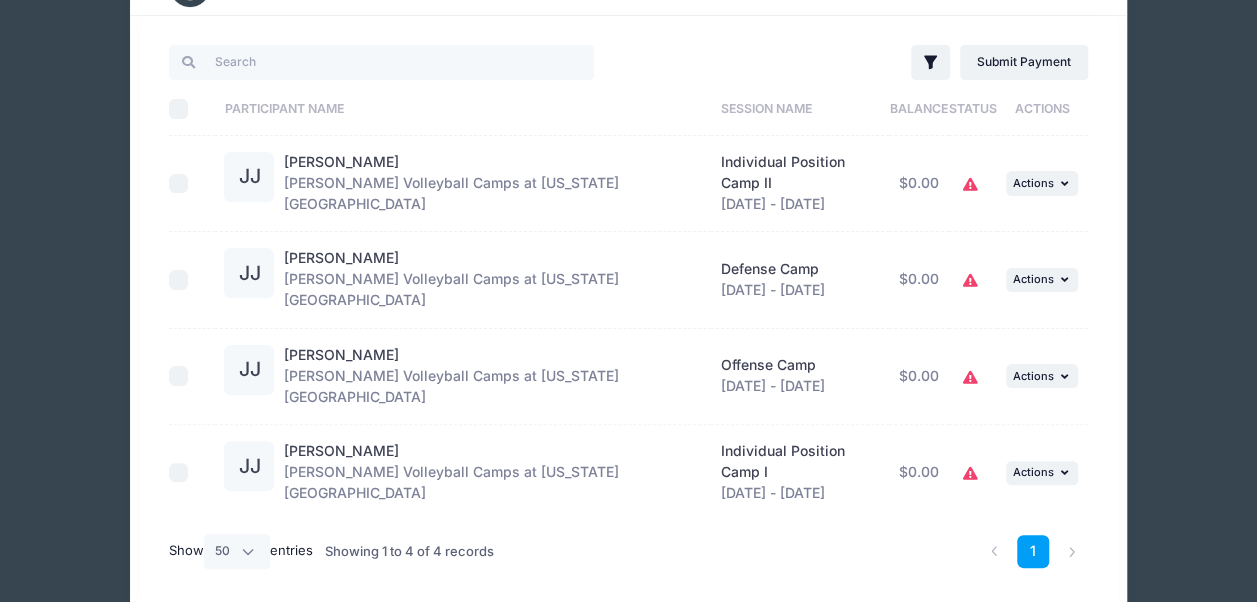 scroll, scrollTop: 0, scrollLeft: 0, axis: both 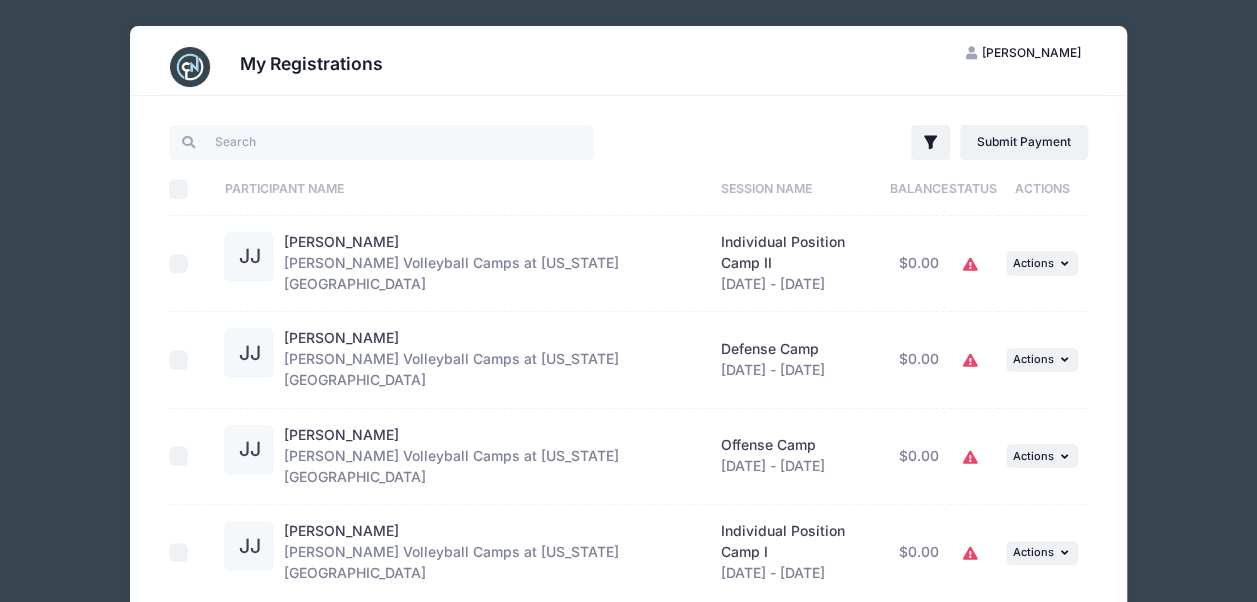 click on "[PERSON_NAME]" at bounding box center [1031, 52] 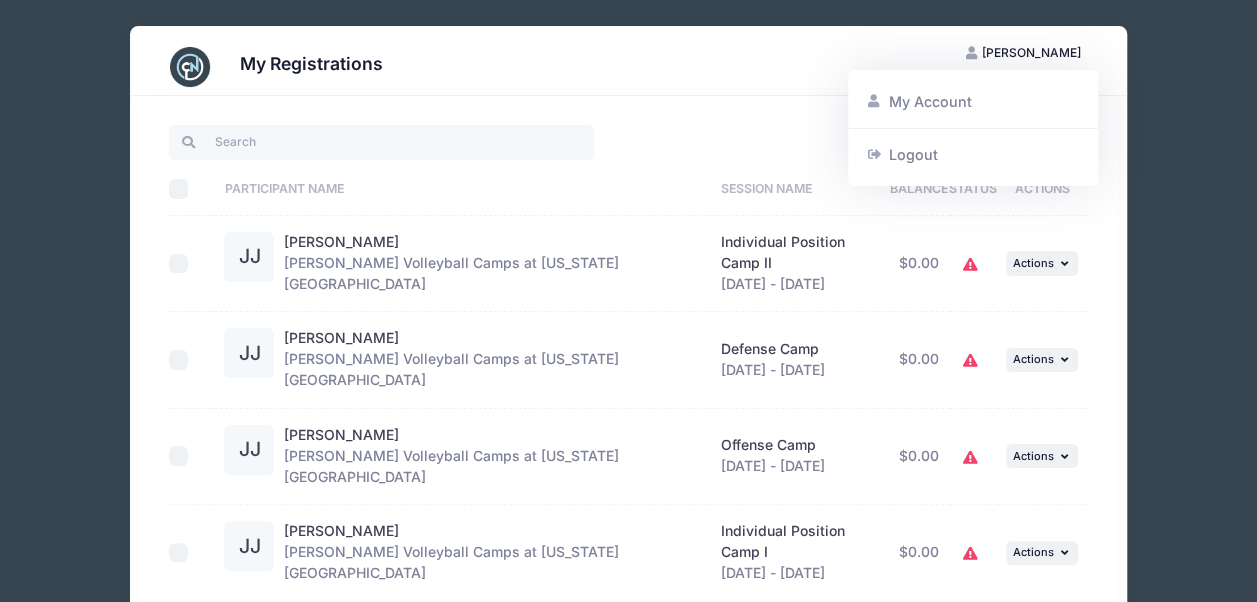 click on "My Account" at bounding box center [973, 102] 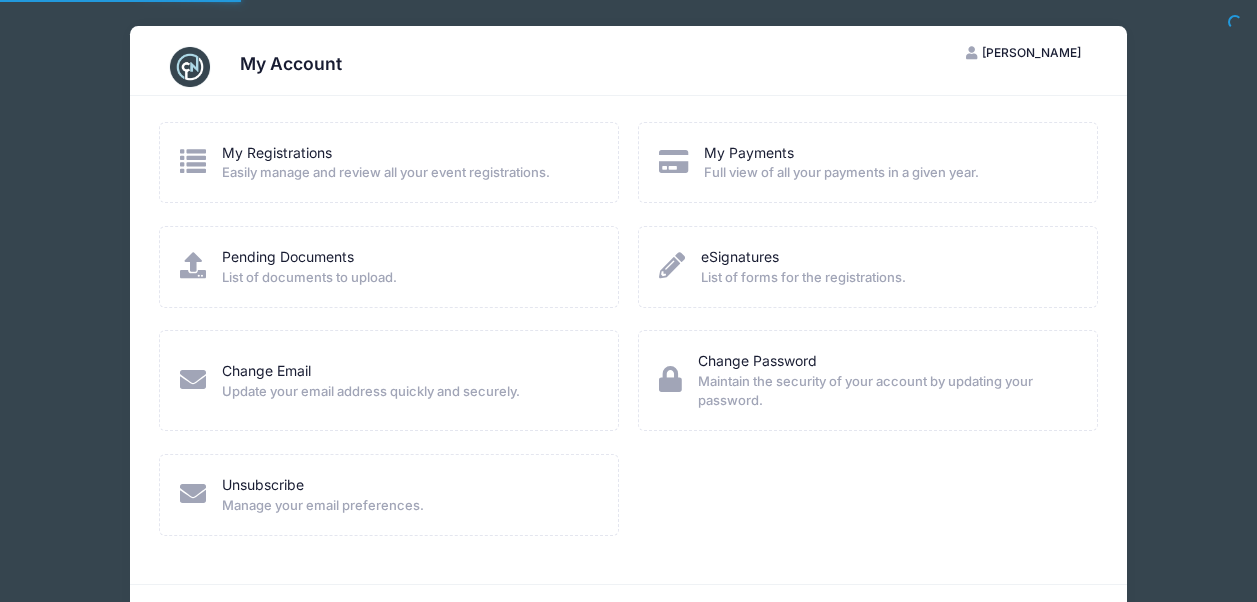 scroll, scrollTop: 0, scrollLeft: 0, axis: both 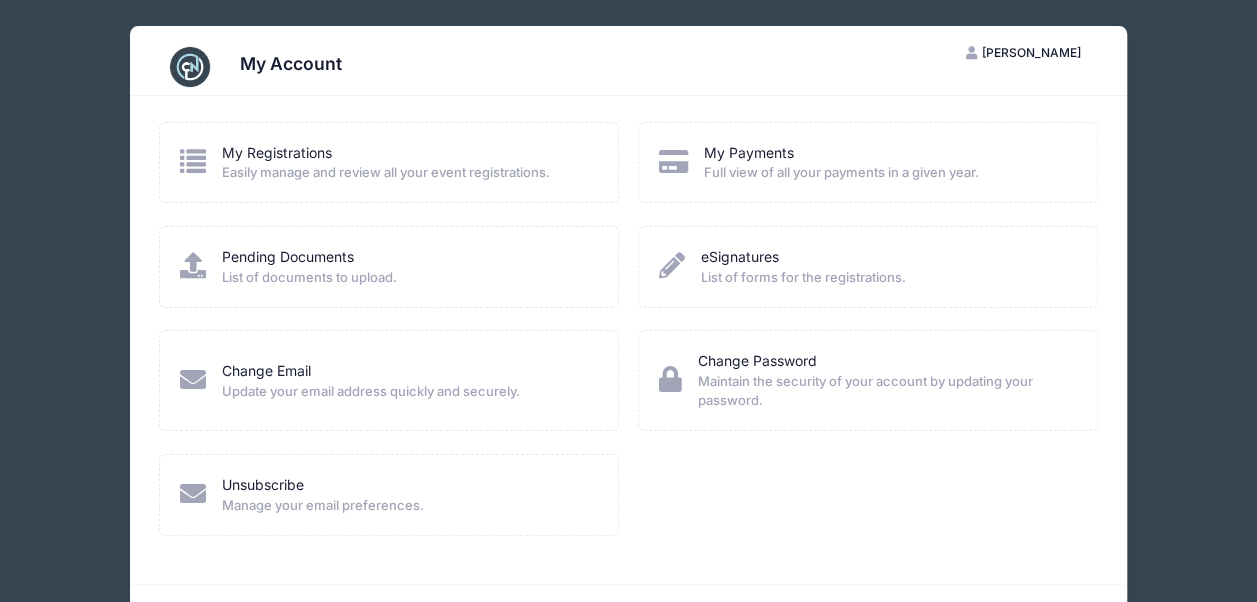 click on "Pending Documents" at bounding box center (288, 256) 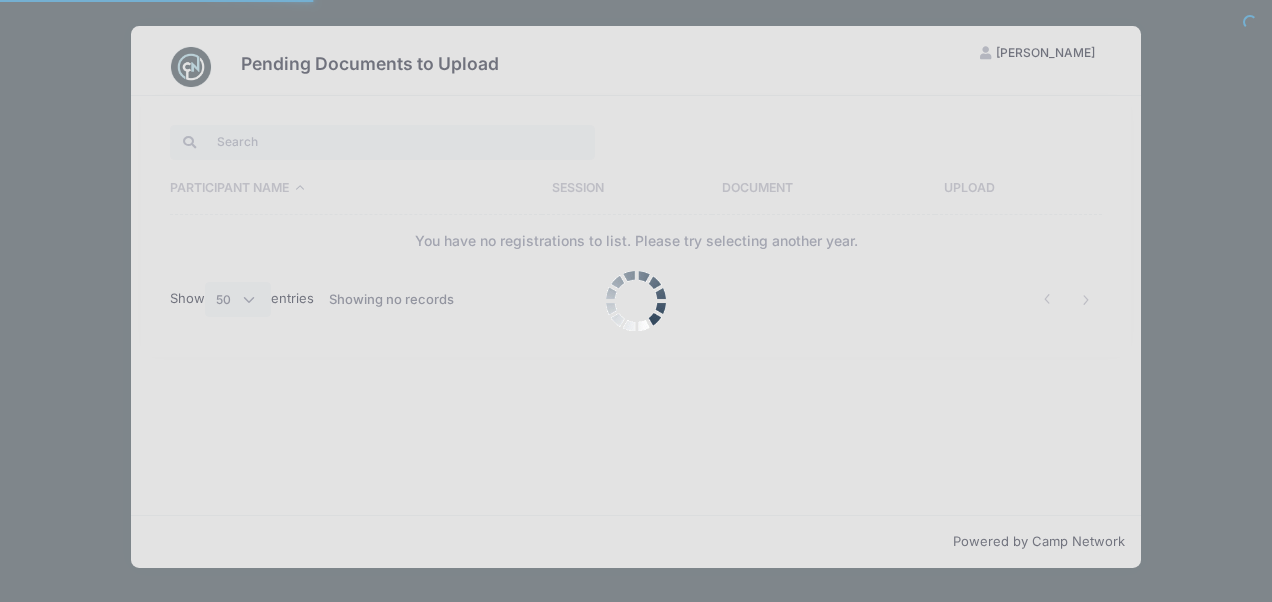 select on "50" 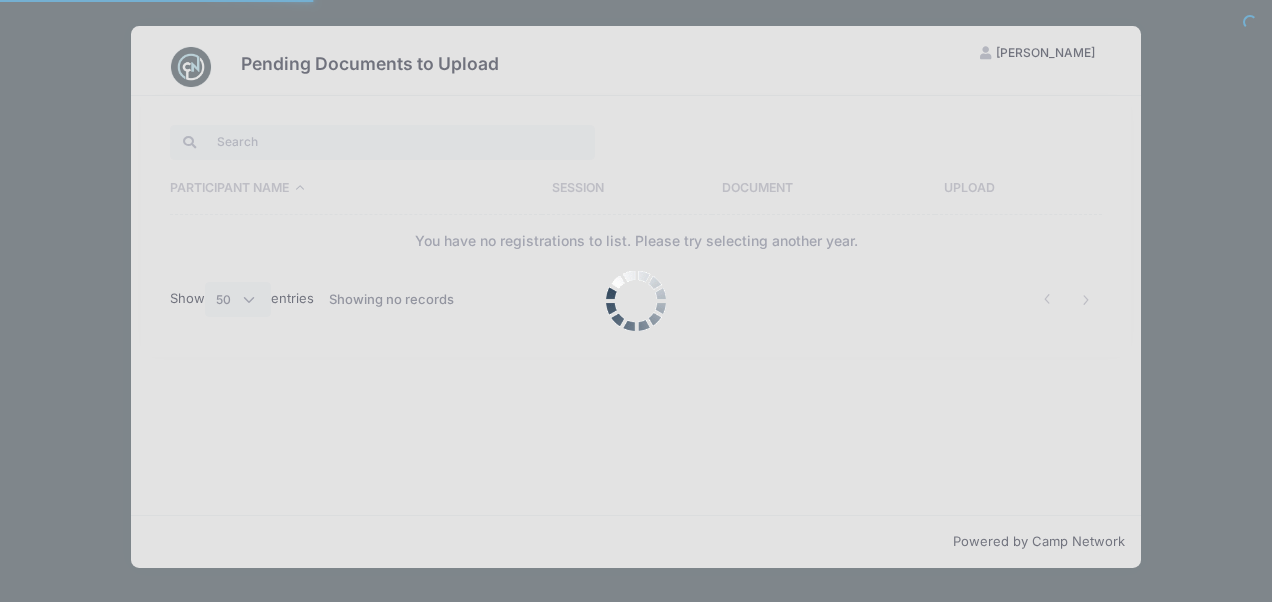 scroll, scrollTop: 0, scrollLeft: 0, axis: both 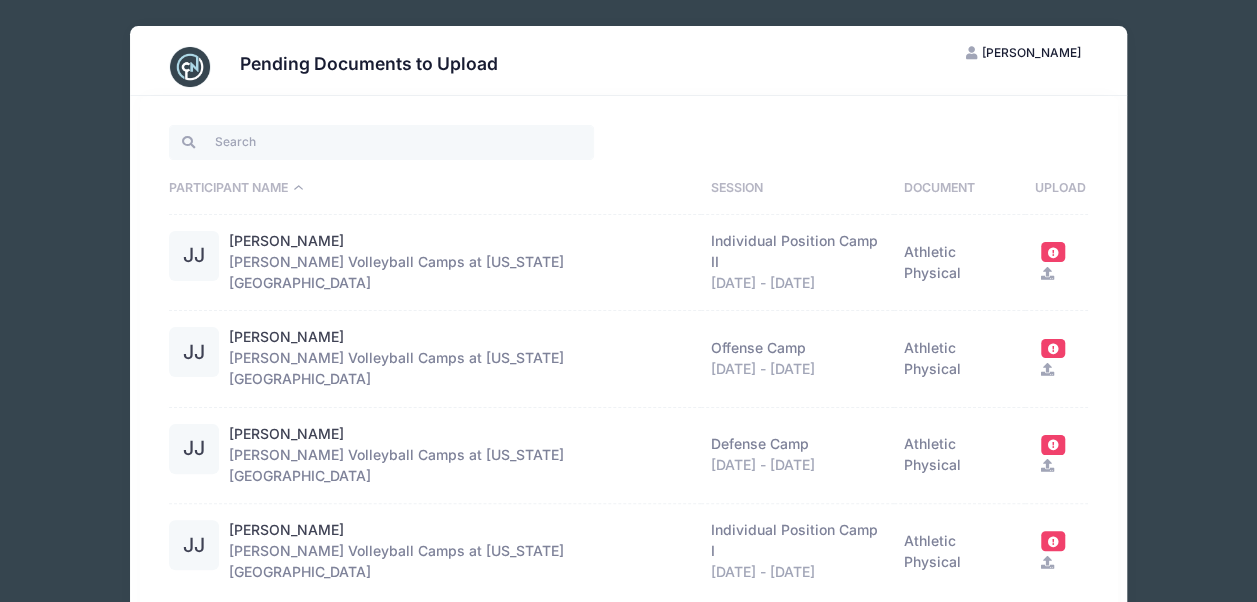 click at bounding box center [1047, 273] 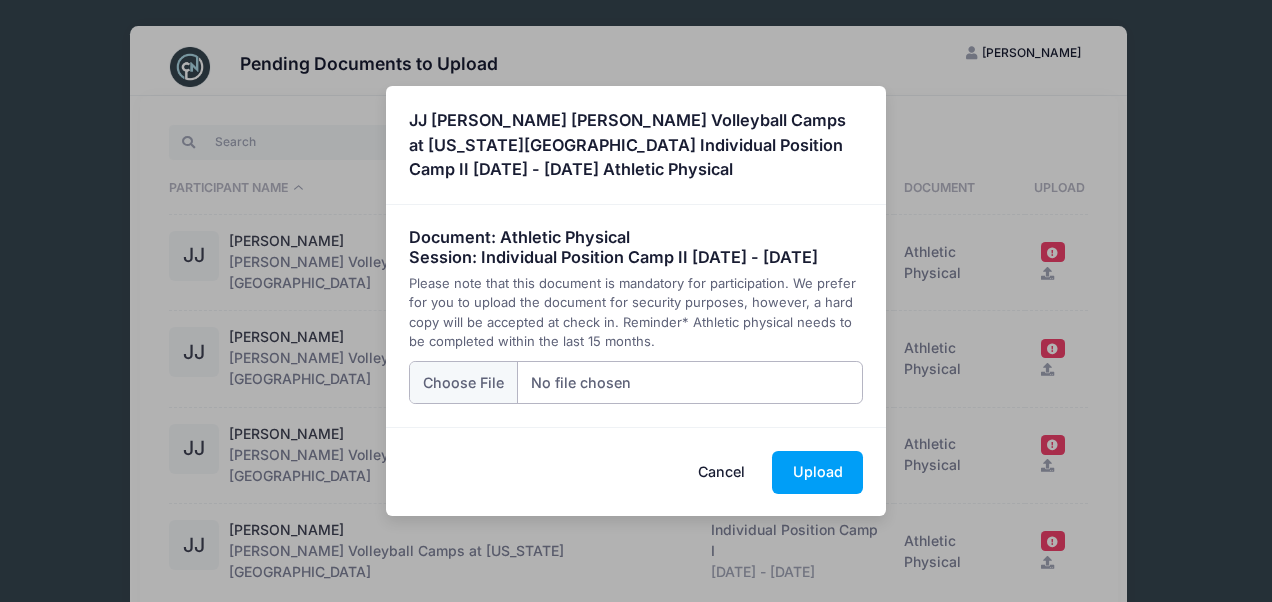 click at bounding box center [636, 382] 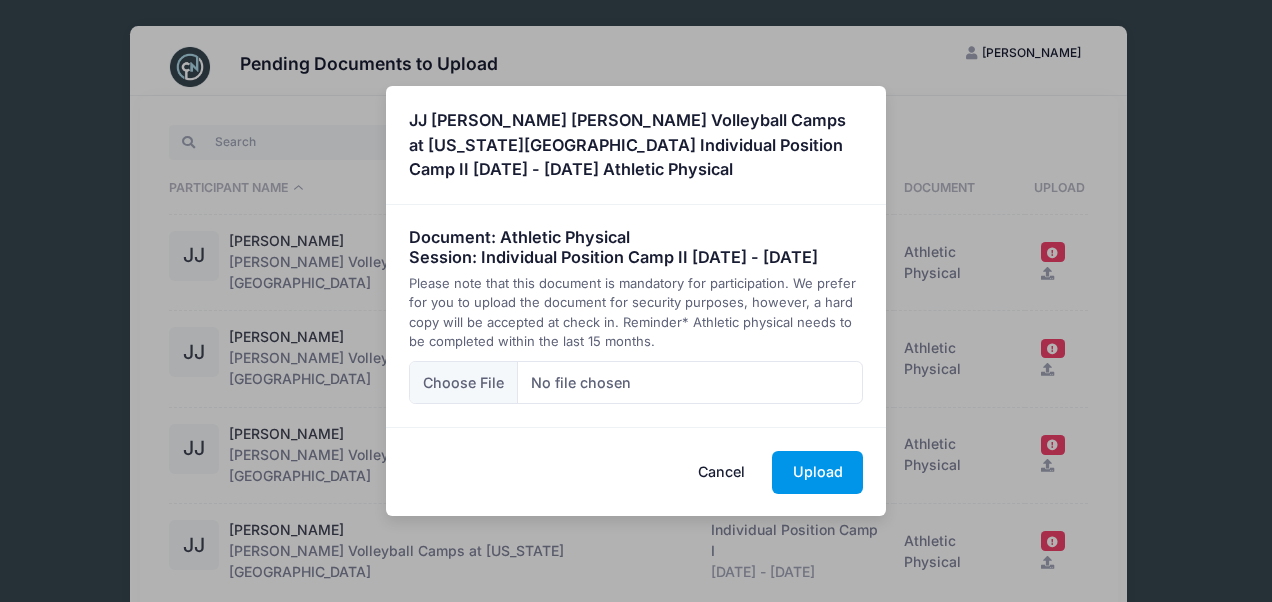 click on "Upload" at bounding box center (817, 472) 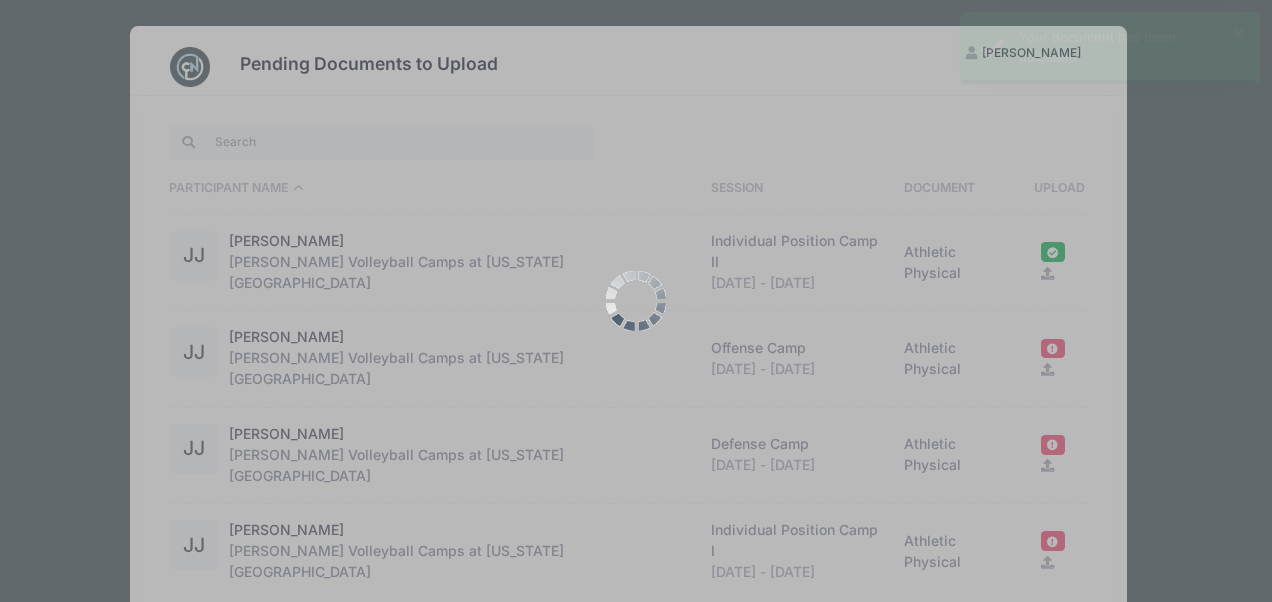 scroll, scrollTop: 0, scrollLeft: 0, axis: both 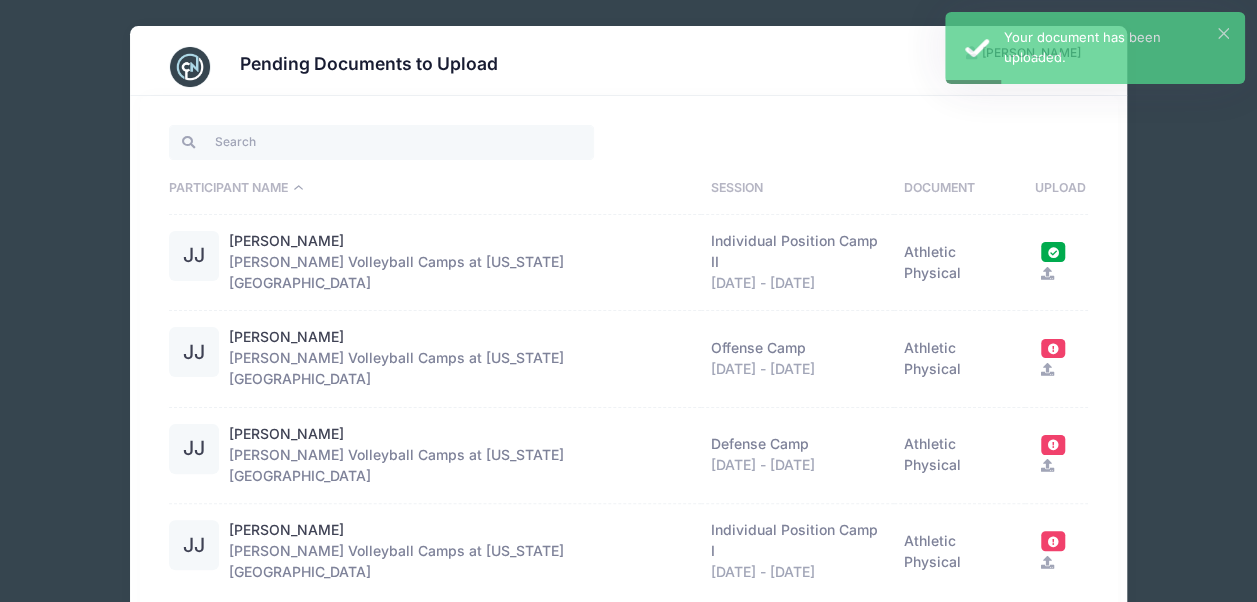 click at bounding box center [1047, 369] 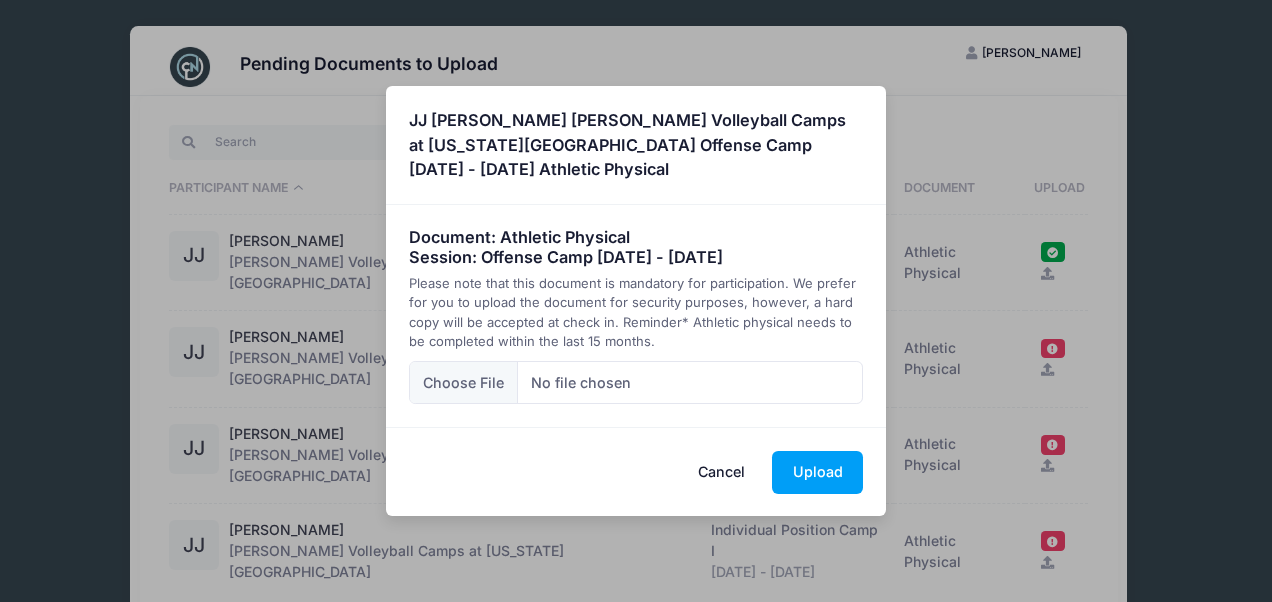 drag, startPoint x: 477, startPoint y: 384, endPoint x: 535, endPoint y: 432, distance: 75.28612 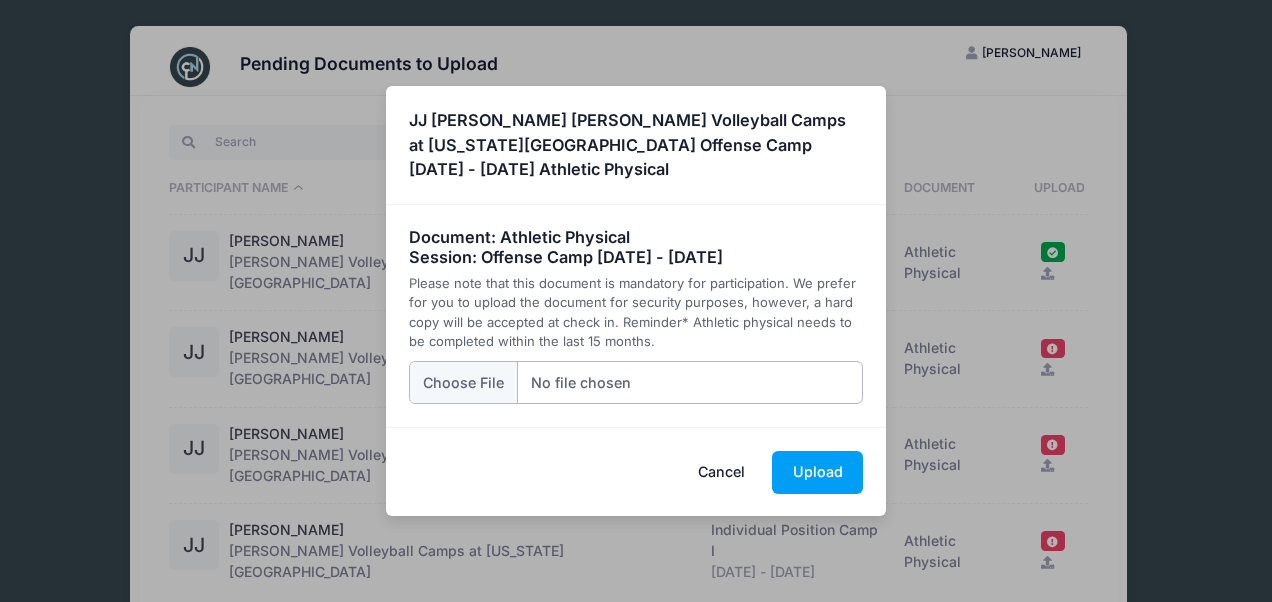 click at bounding box center (636, 382) 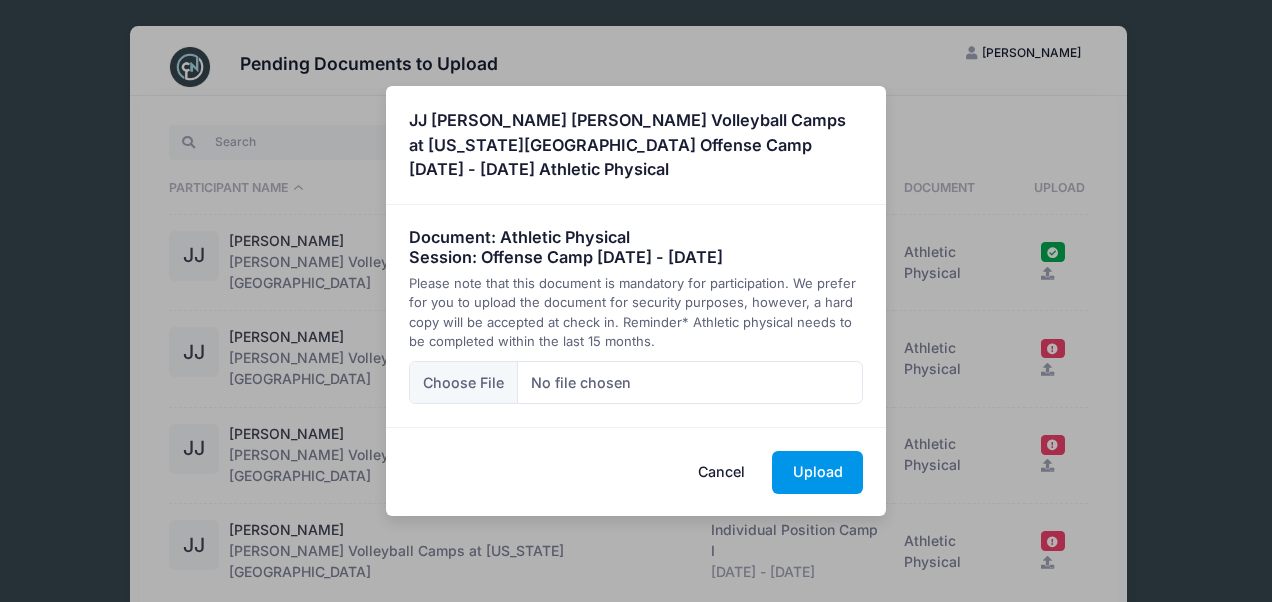 click on "Upload" at bounding box center [817, 472] 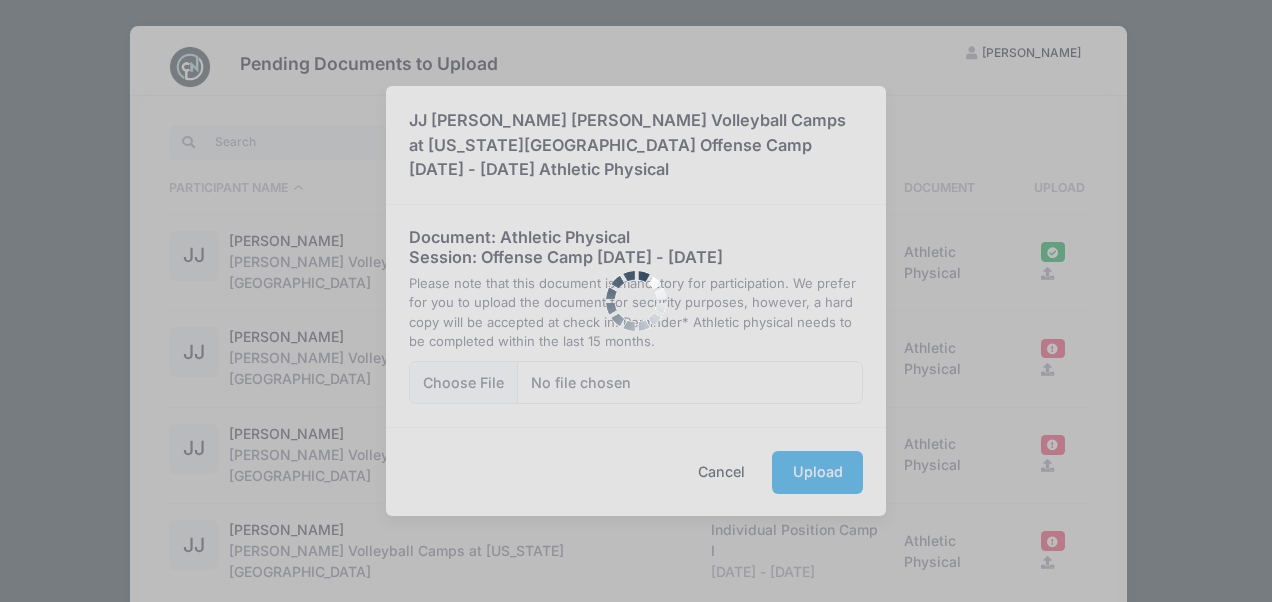 scroll, scrollTop: 0, scrollLeft: 0, axis: both 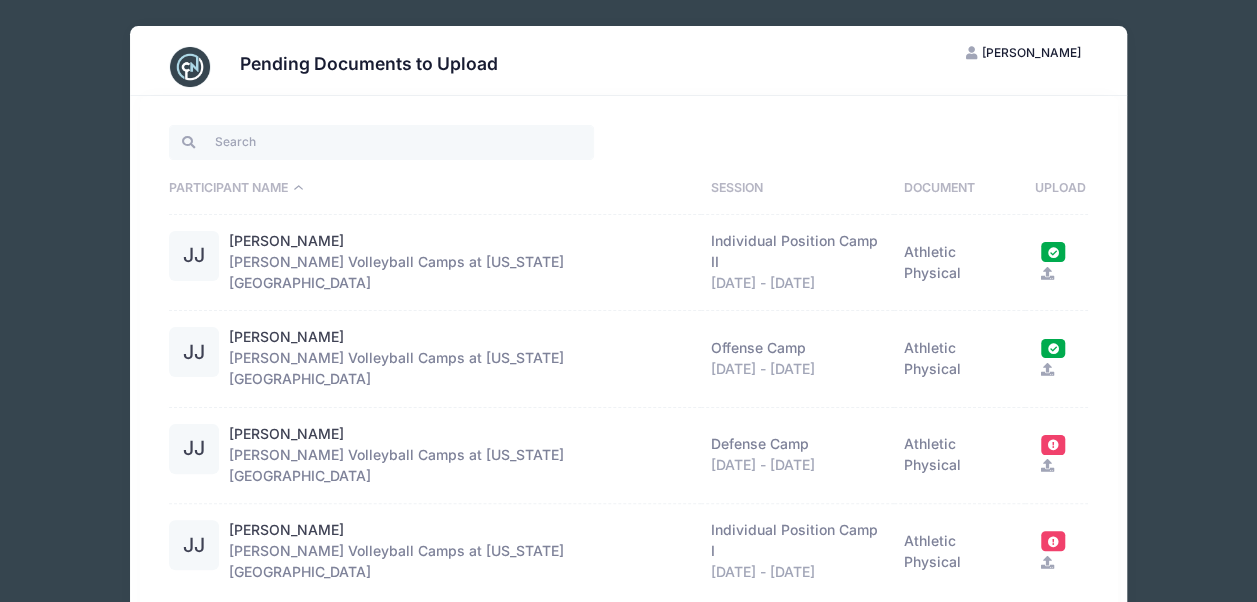 click at bounding box center (1047, 465) 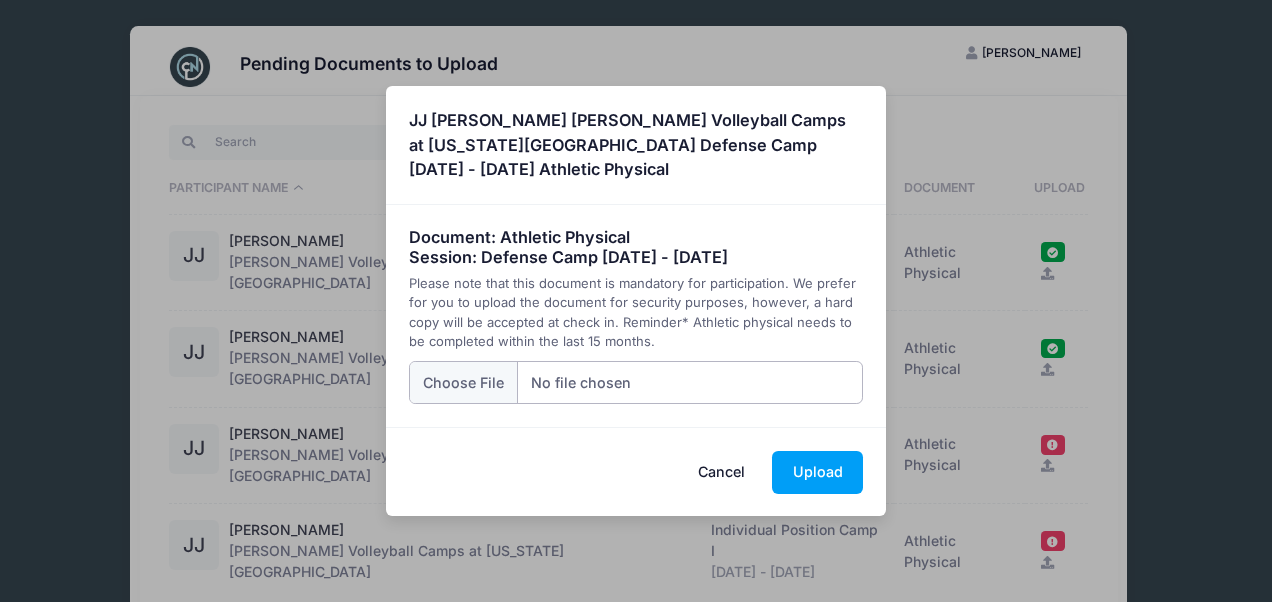 click at bounding box center (636, 382) 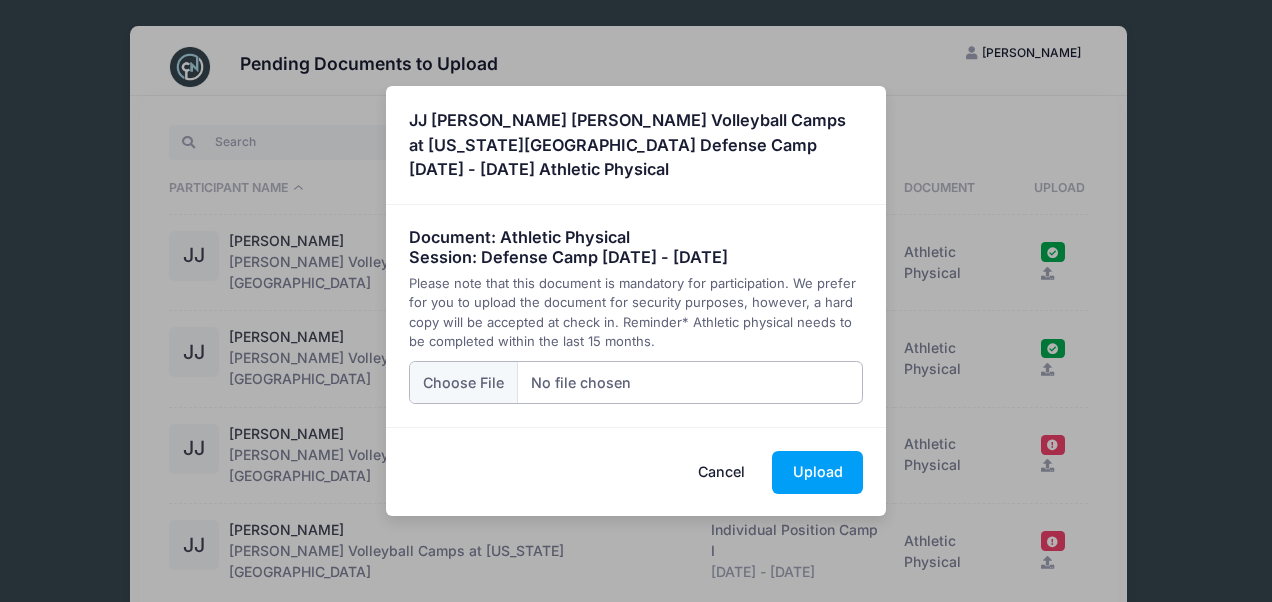 type on "C:\fakepath\JOrdan Physical 25.pdf" 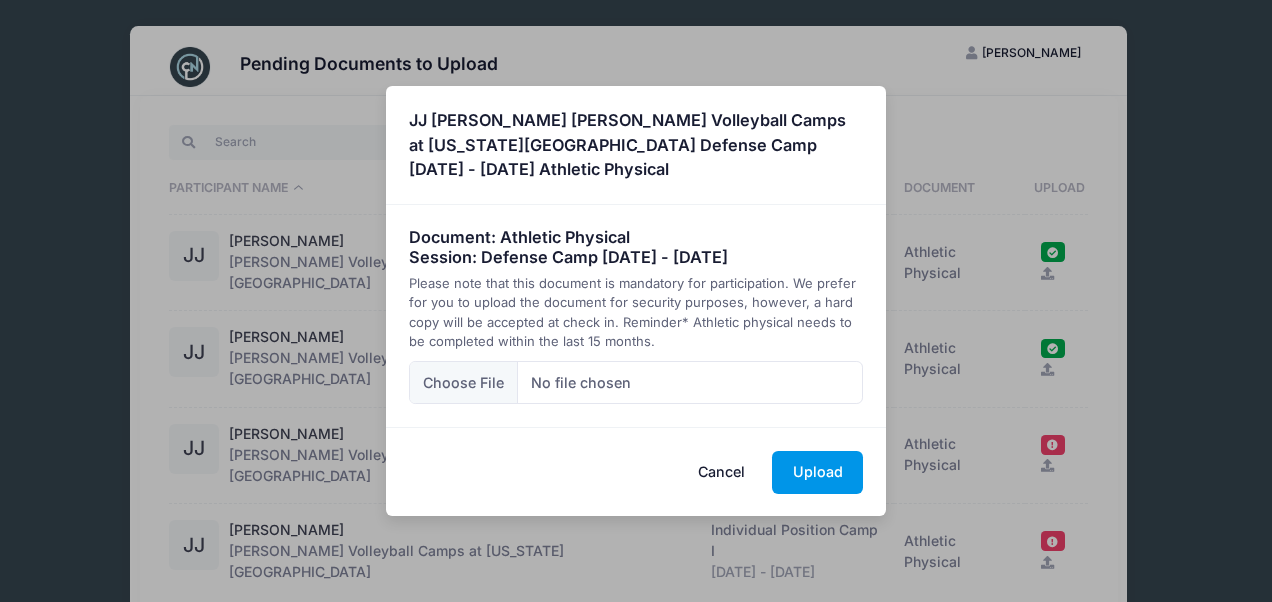 click on "Upload" at bounding box center (817, 472) 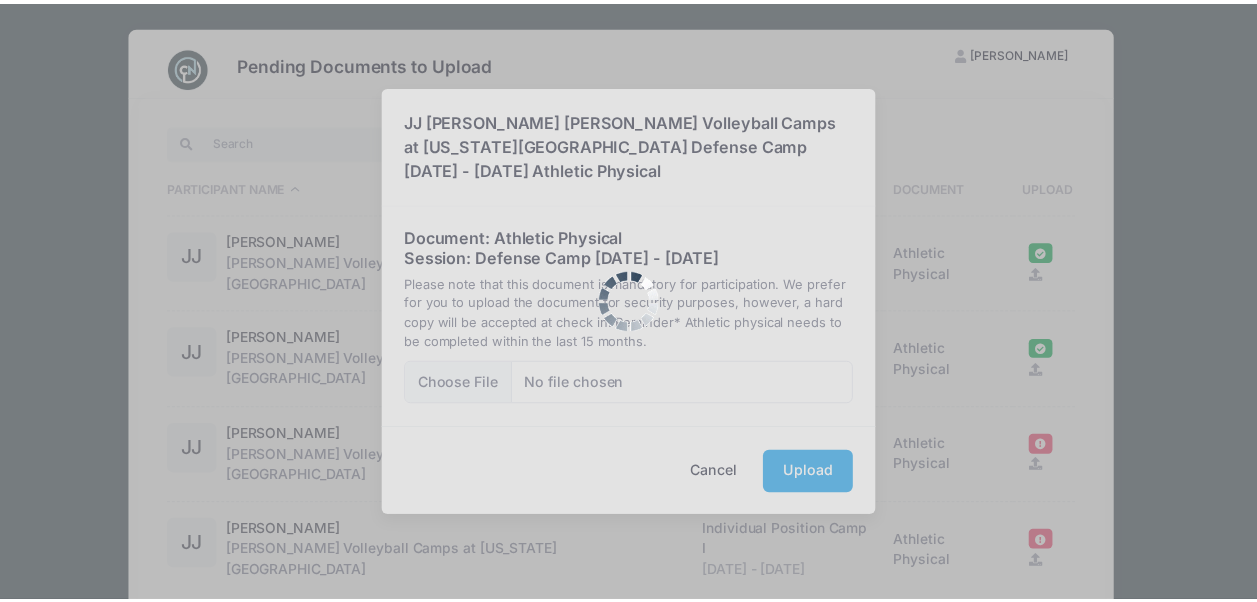 scroll, scrollTop: 0, scrollLeft: 0, axis: both 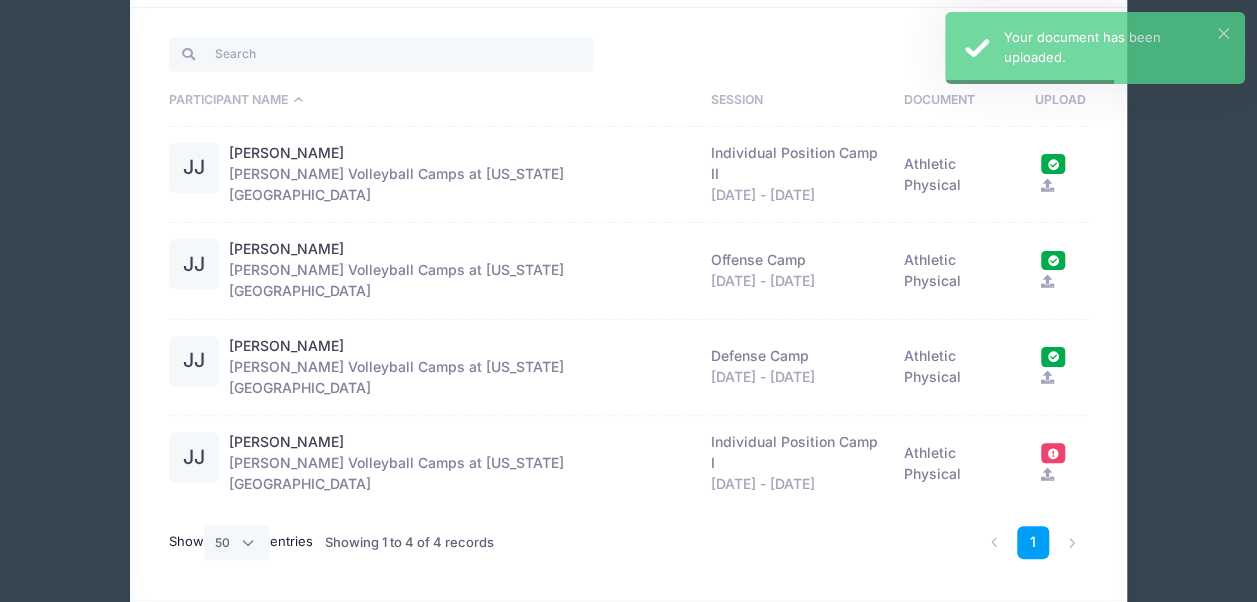 click at bounding box center [1047, 474] 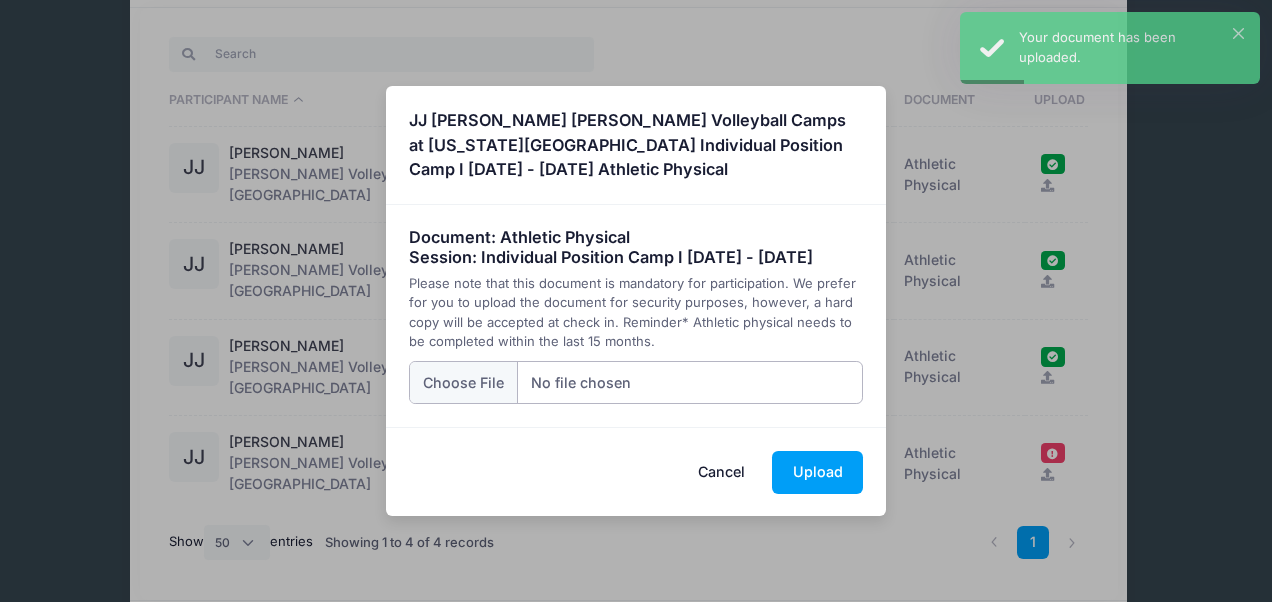 click at bounding box center (636, 382) 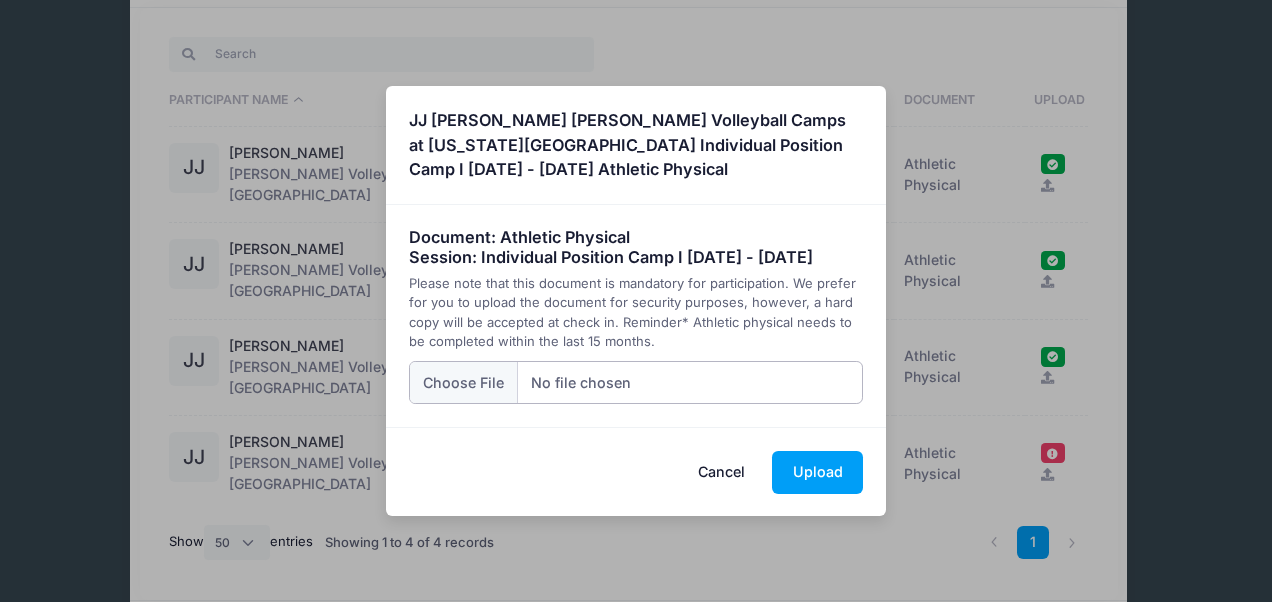 type on "C:\fakepath\JOrdan Physical 25.pdf" 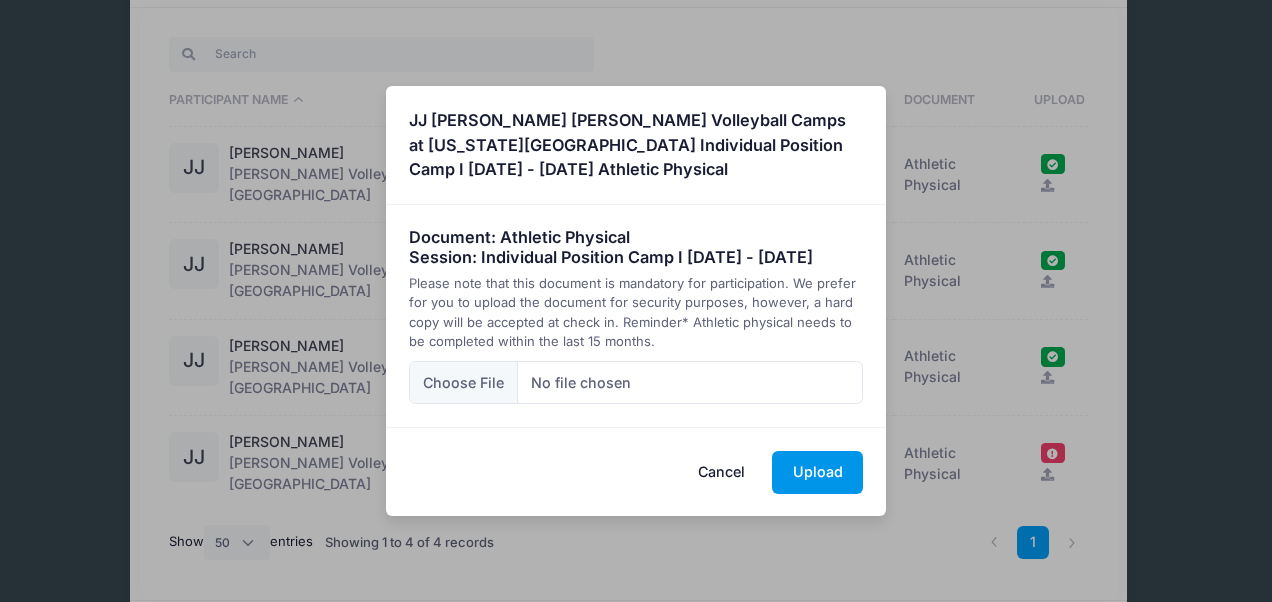 click on "Upload" at bounding box center (817, 472) 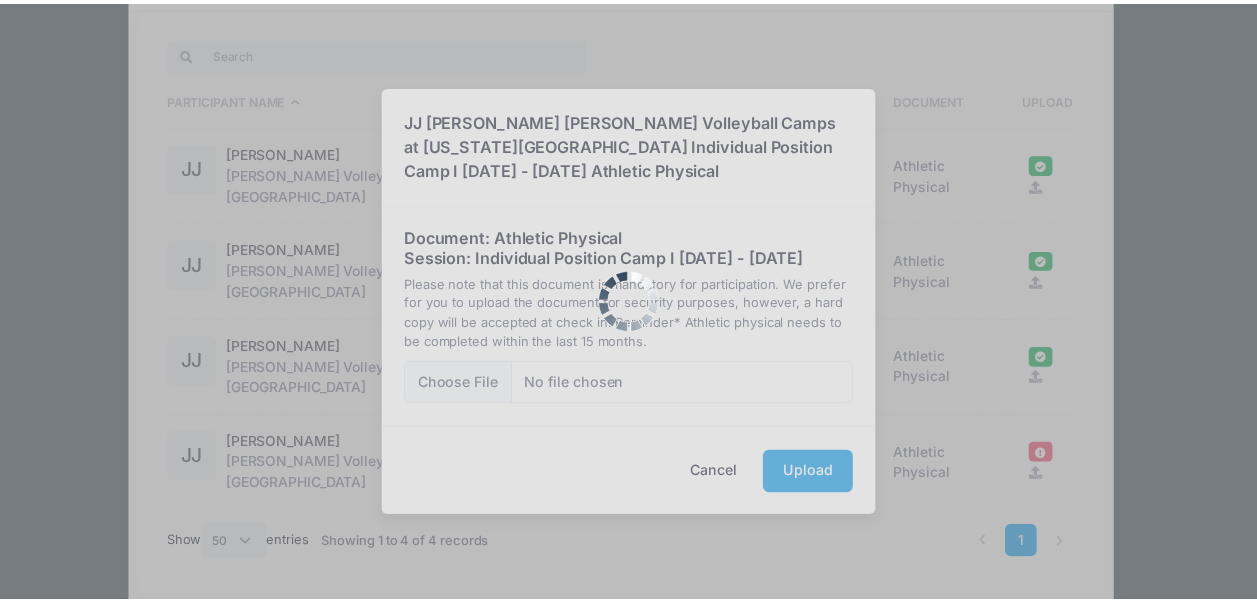 scroll, scrollTop: 0, scrollLeft: 0, axis: both 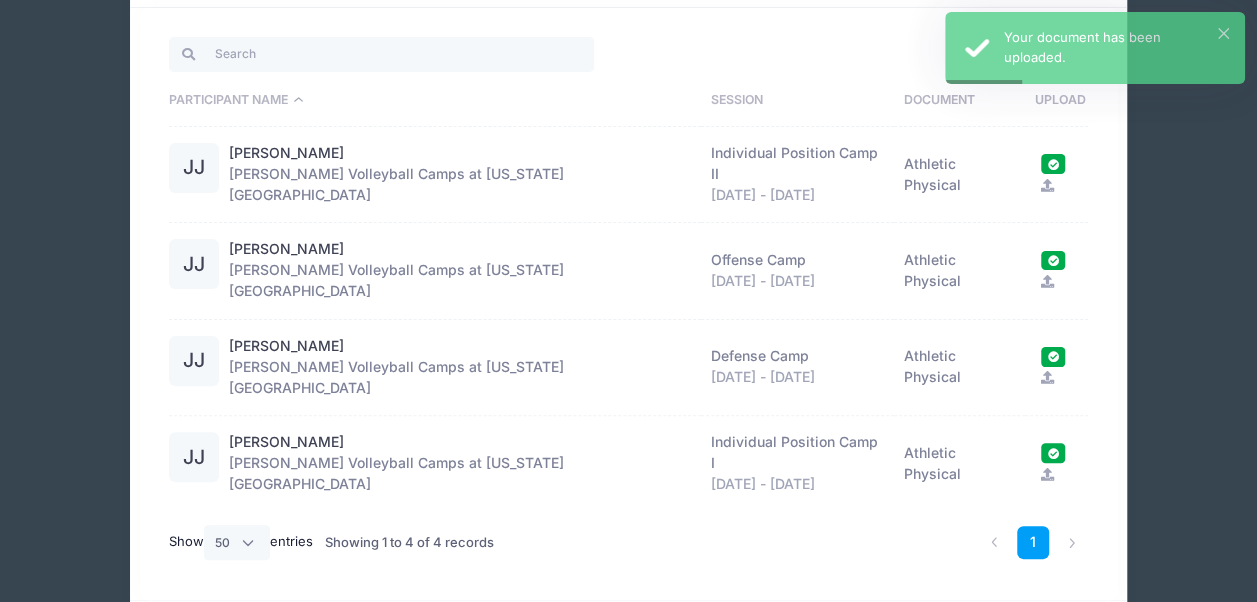 click at bounding box center (1072, 542) 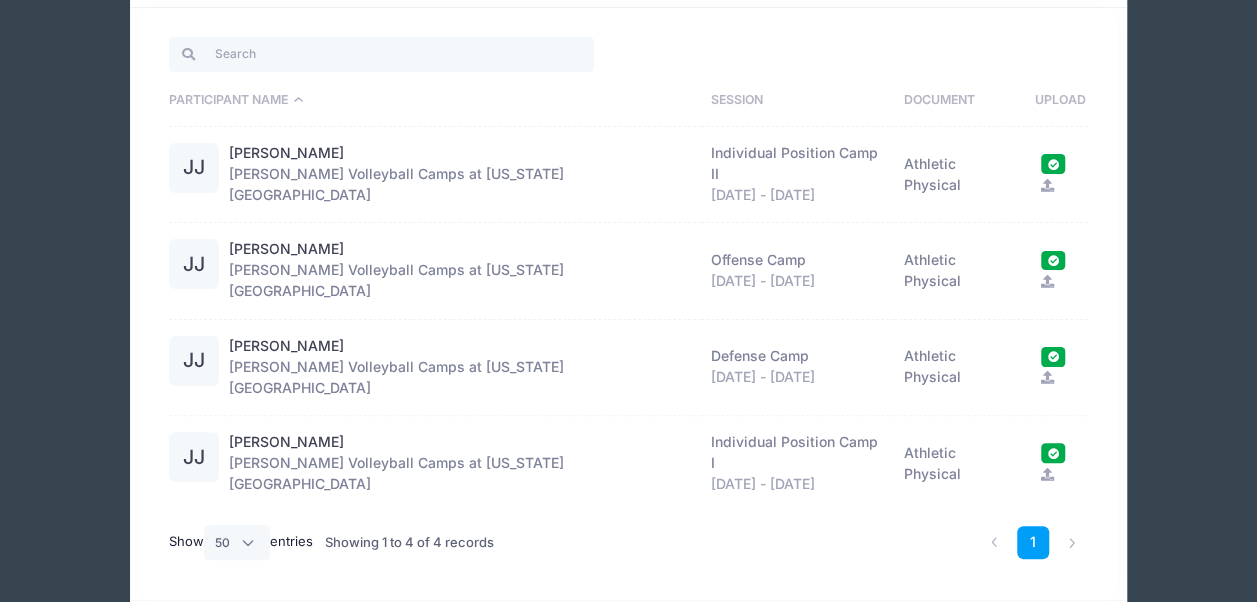 click at bounding box center [1072, 542] 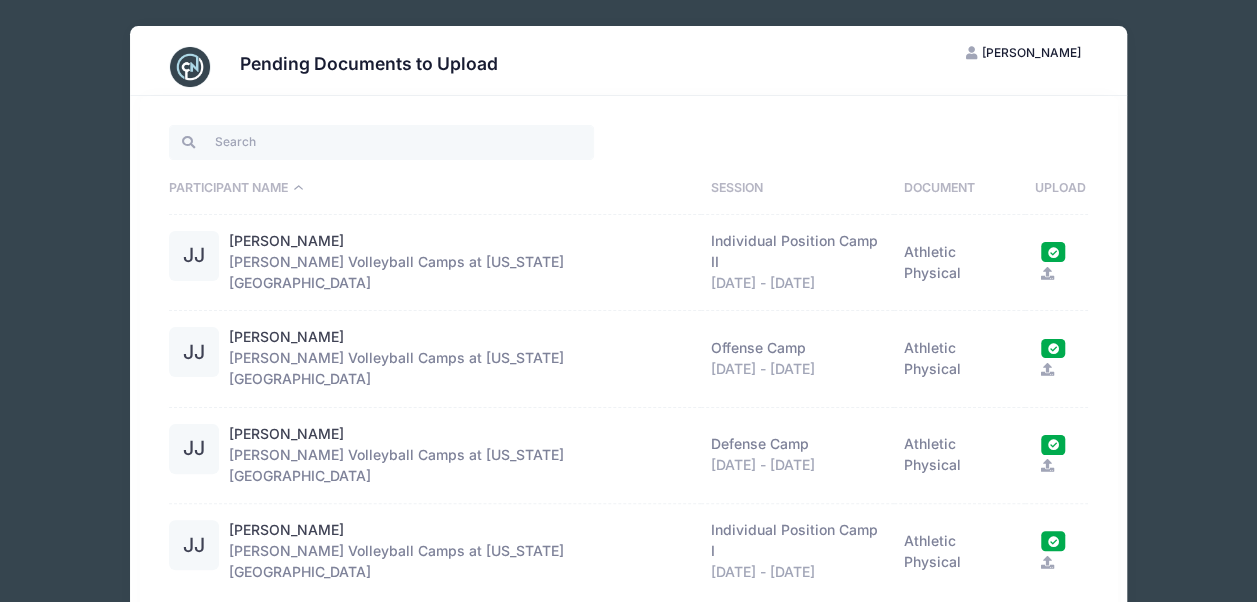 click on "[PERSON_NAME]" at bounding box center [1031, 52] 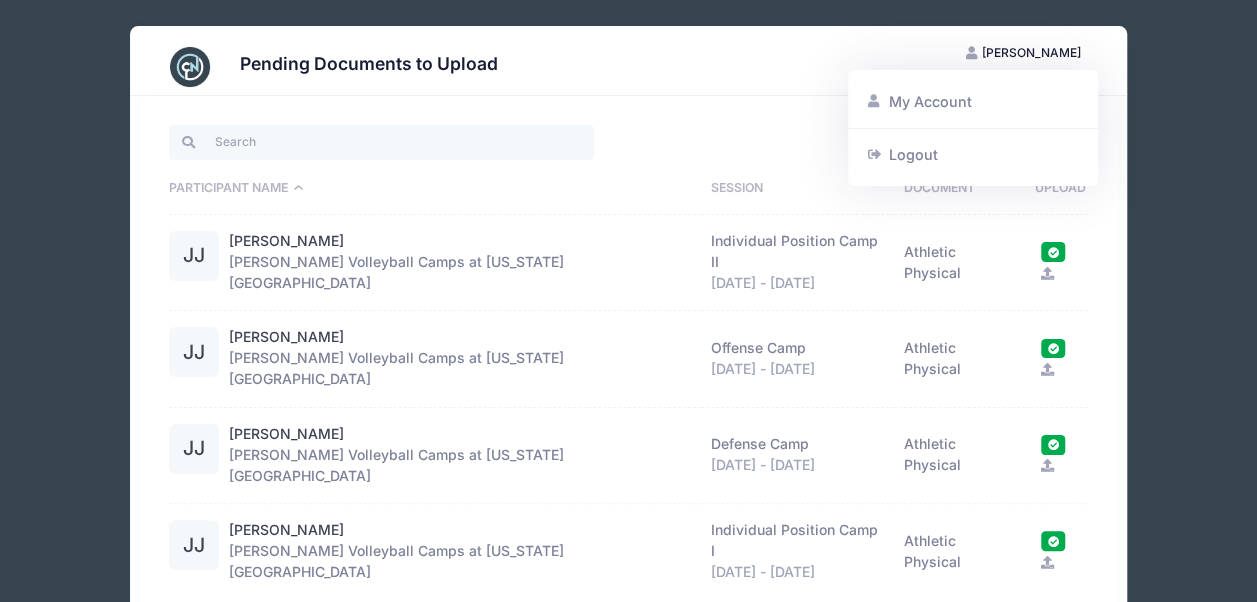 click on "My Account" at bounding box center [973, 102] 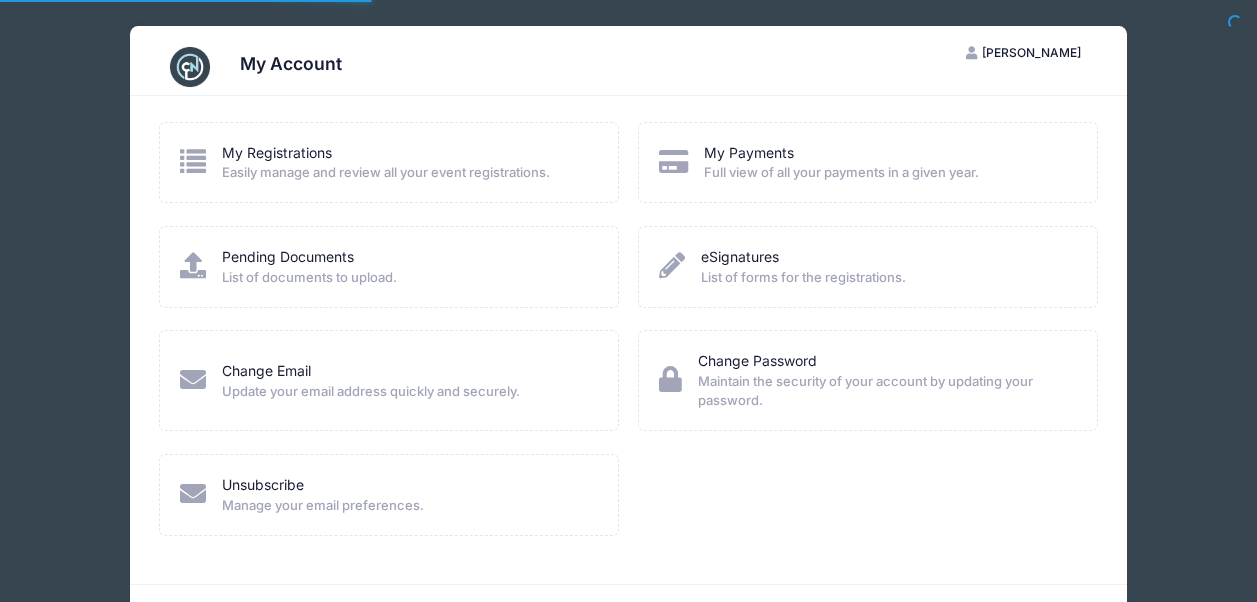 scroll, scrollTop: 0, scrollLeft: 0, axis: both 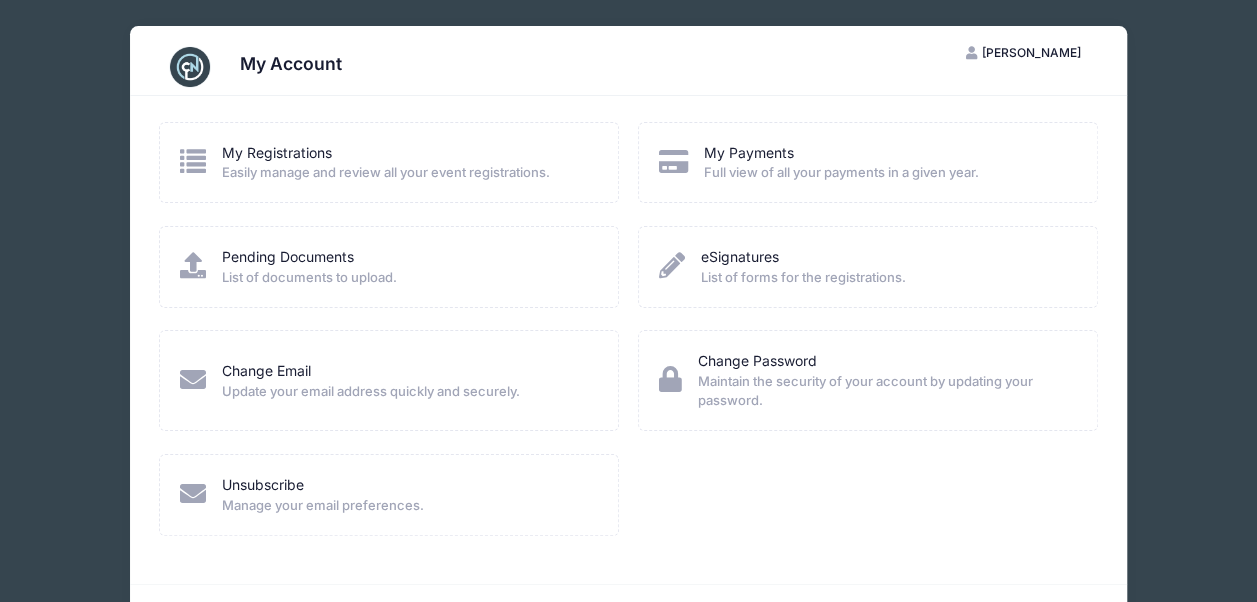 click on "Pending Documents" at bounding box center (288, 256) 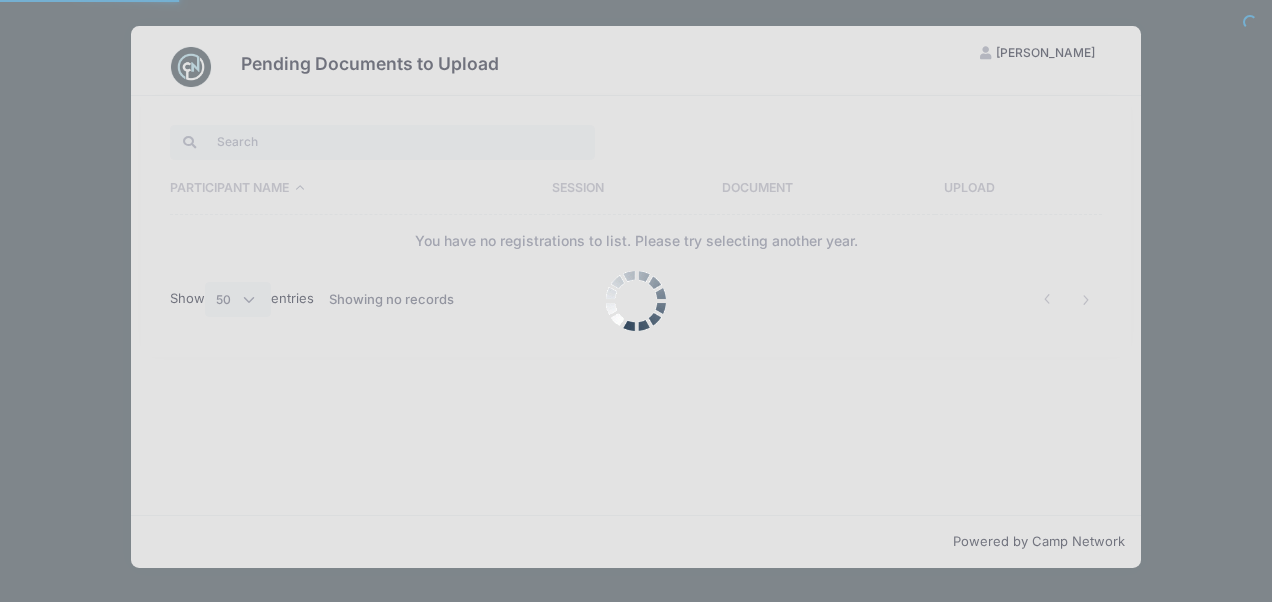 select on "50" 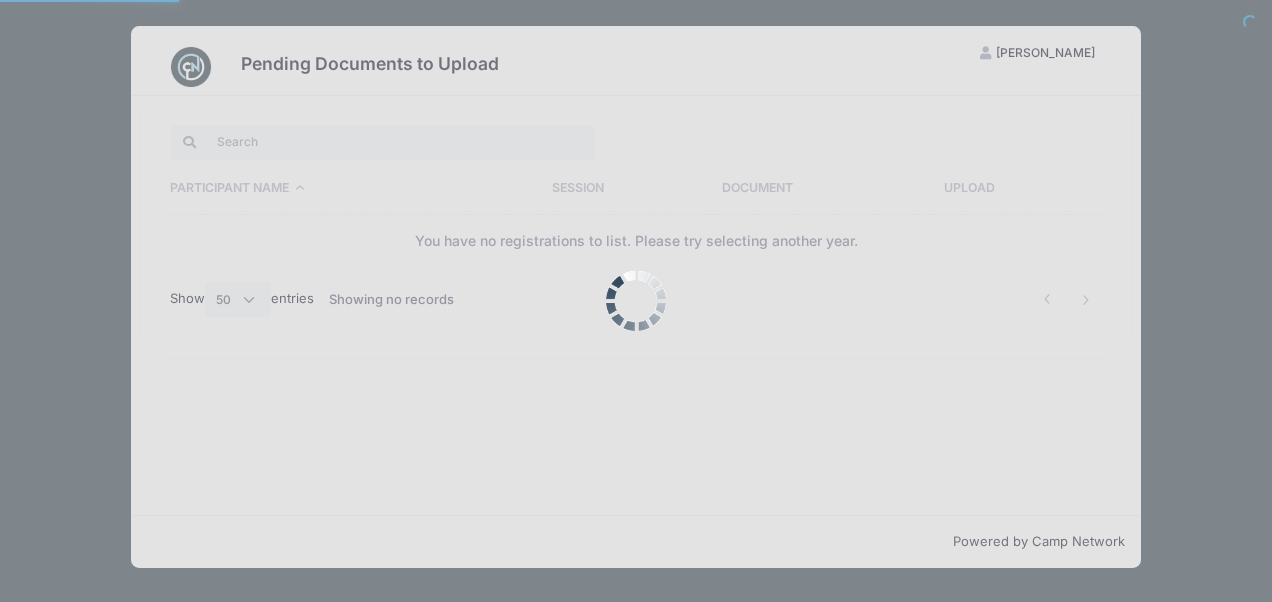 scroll, scrollTop: 0, scrollLeft: 0, axis: both 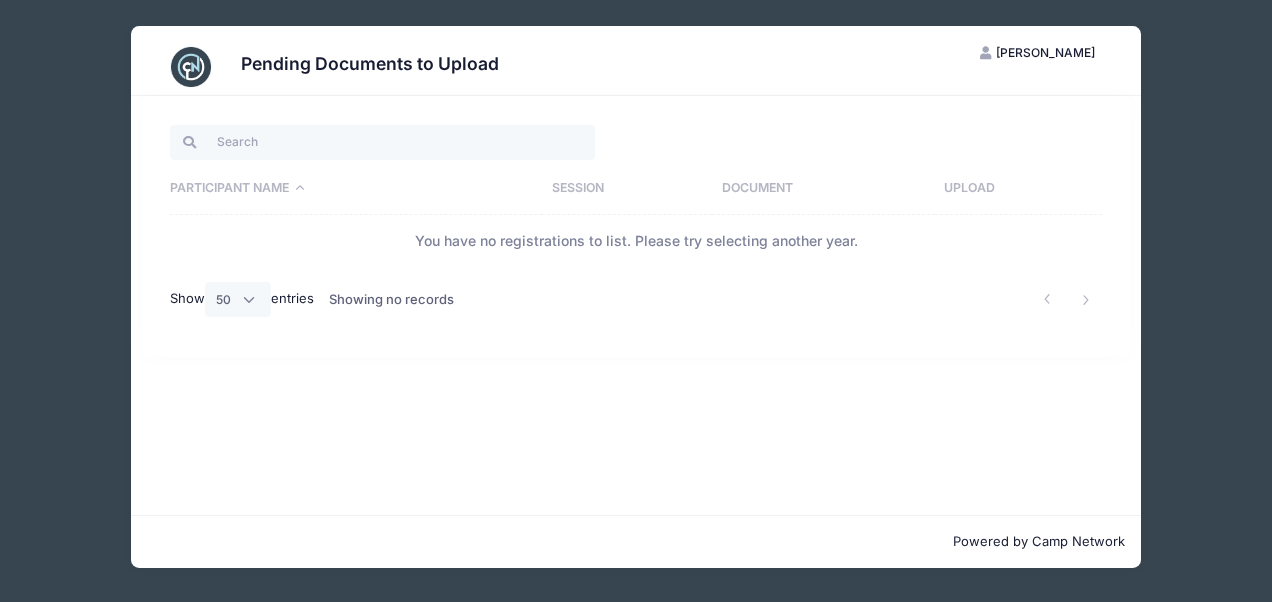 click on "[PERSON_NAME]" at bounding box center (1045, 52) 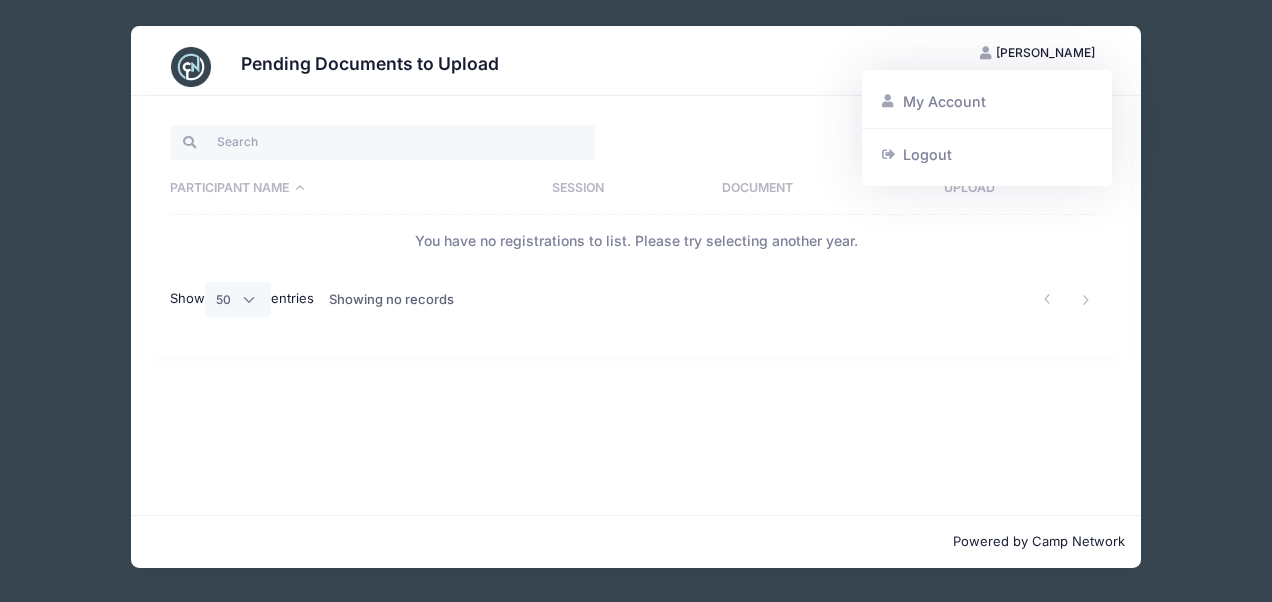 click on "Logout" at bounding box center (987, 154) 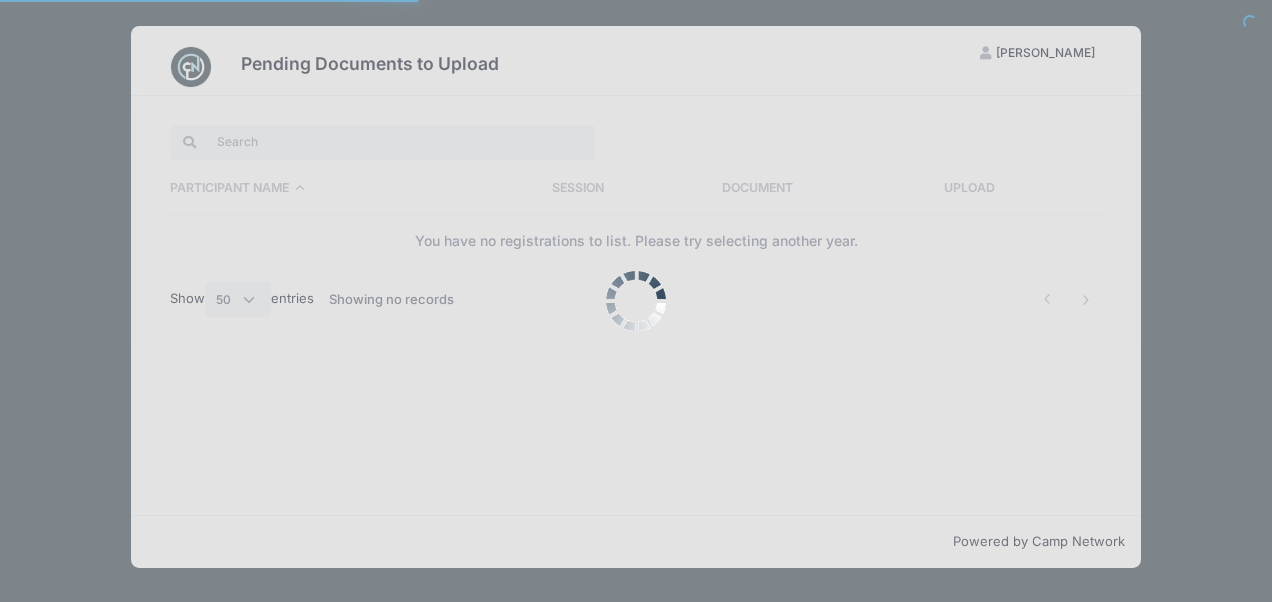 select on "50" 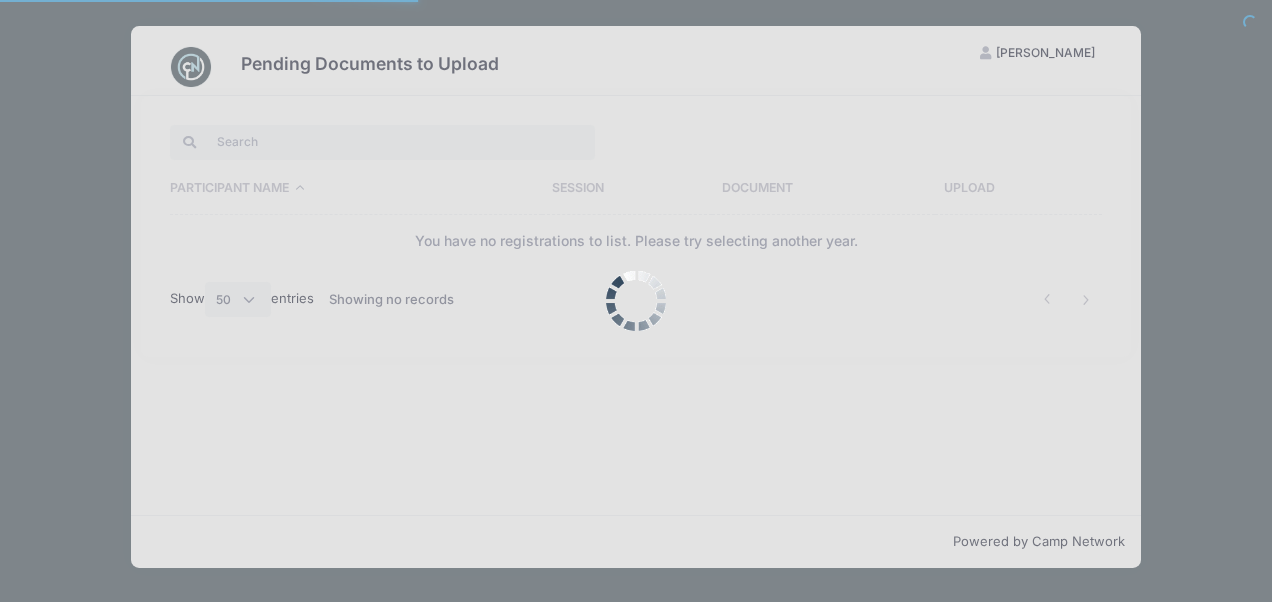 scroll, scrollTop: 0, scrollLeft: 0, axis: both 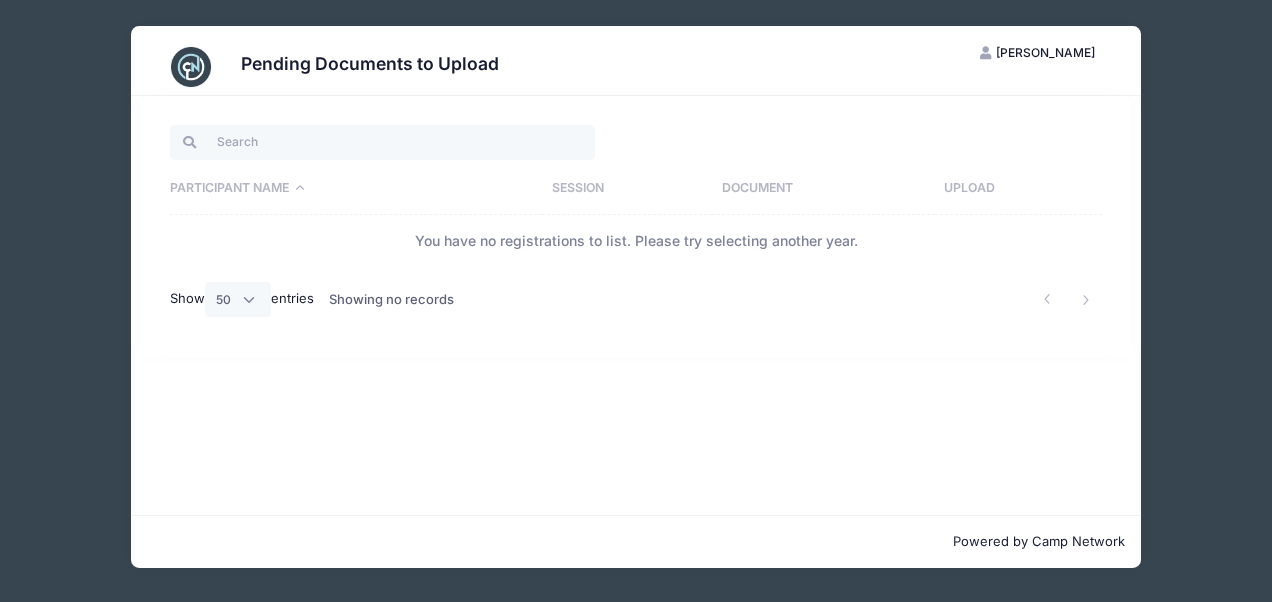 click on "[PERSON_NAME]" at bounding box center [1045, 52] 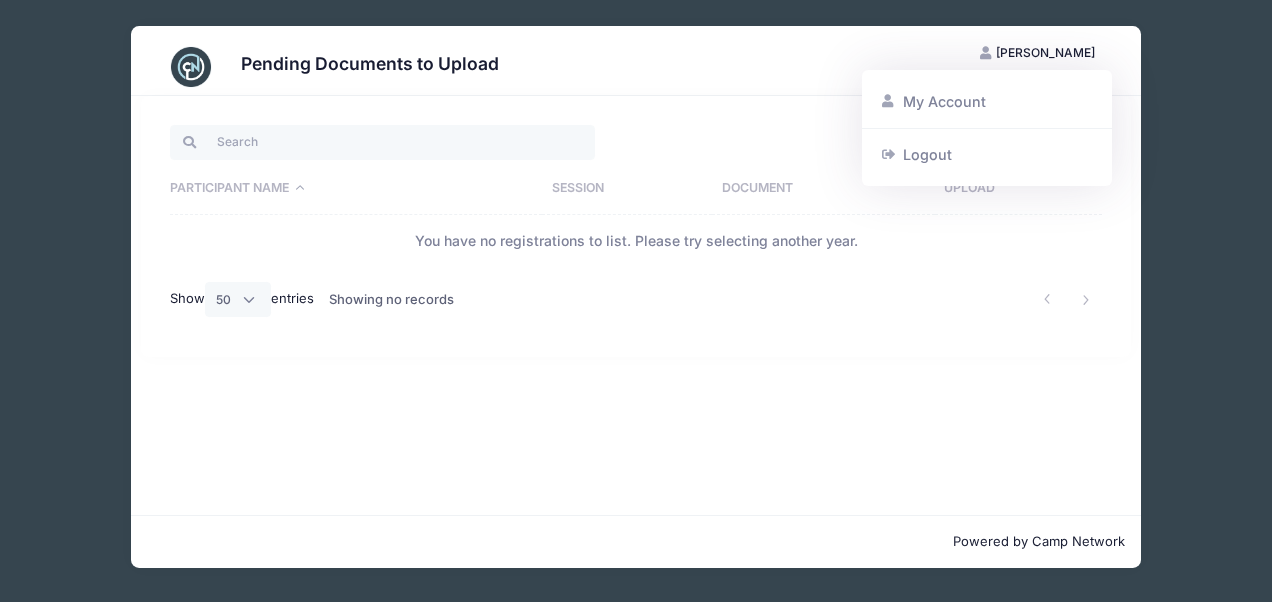 click on "Logout" at bounding box center (987, 154) 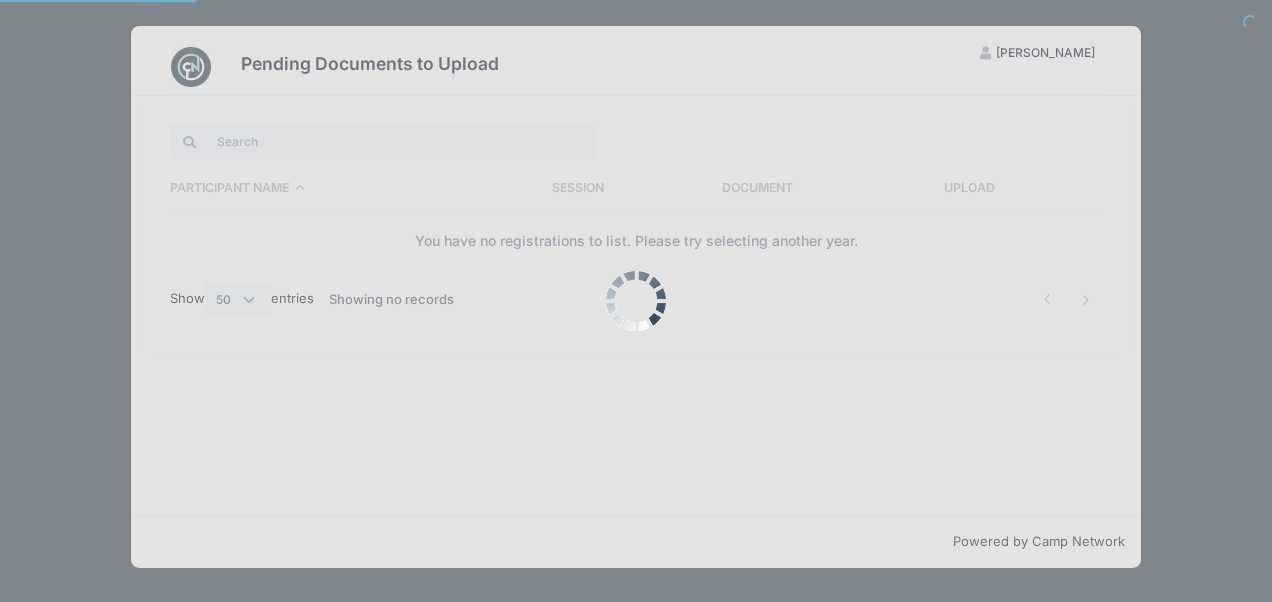 select on "50" 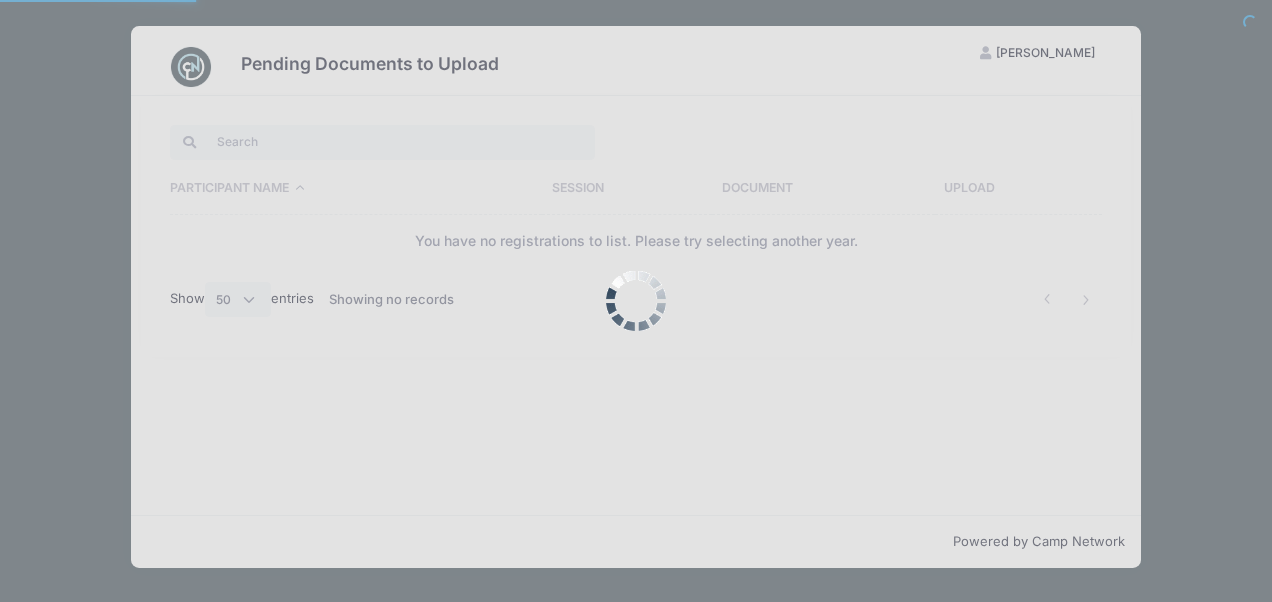 scroll, scrollTop: 0, scrollLeft: 0, axis: both 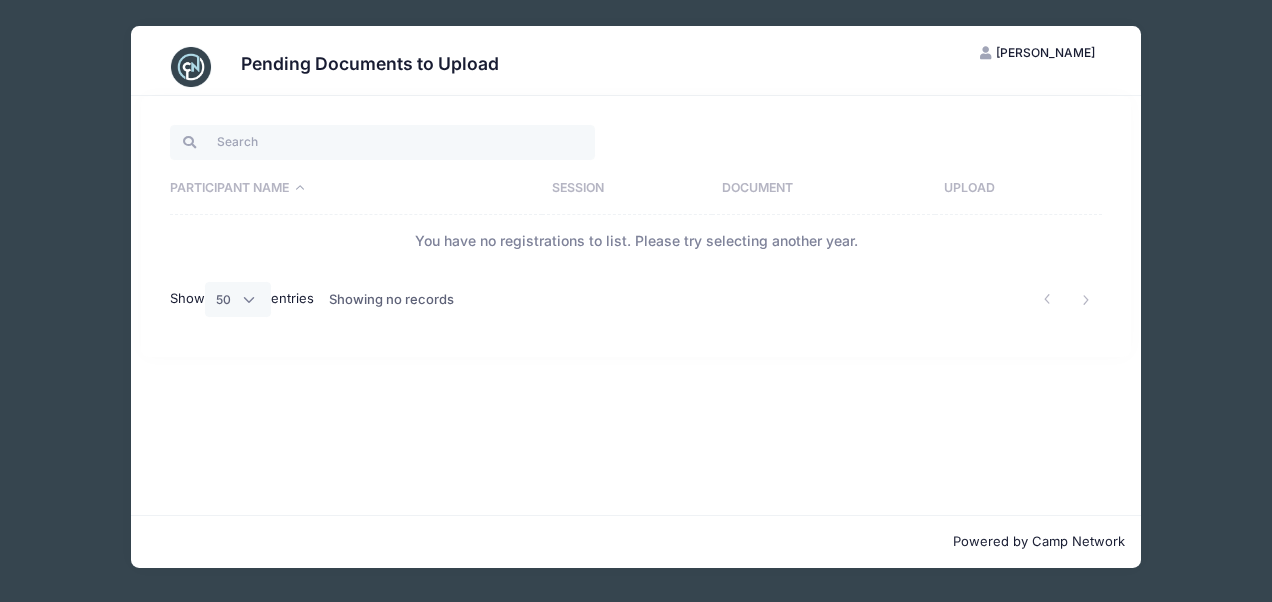 click on "[PERSON_NAME]" at bounding box center (1045, 52) 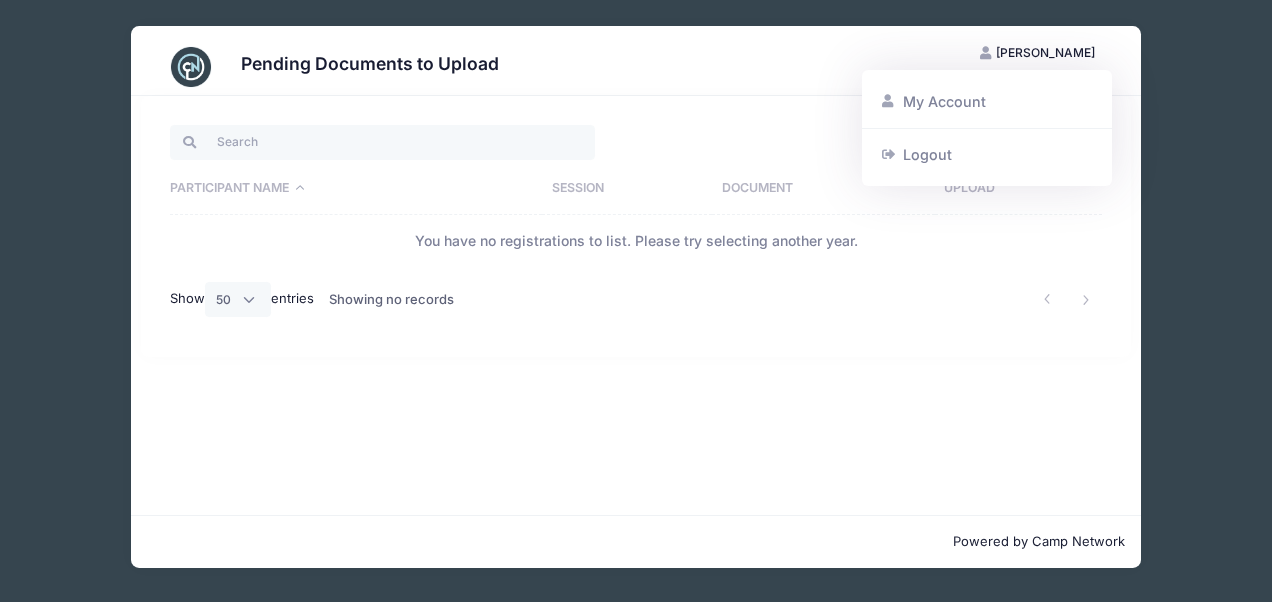 click on "Logout" at bounding box center [987, 154] 